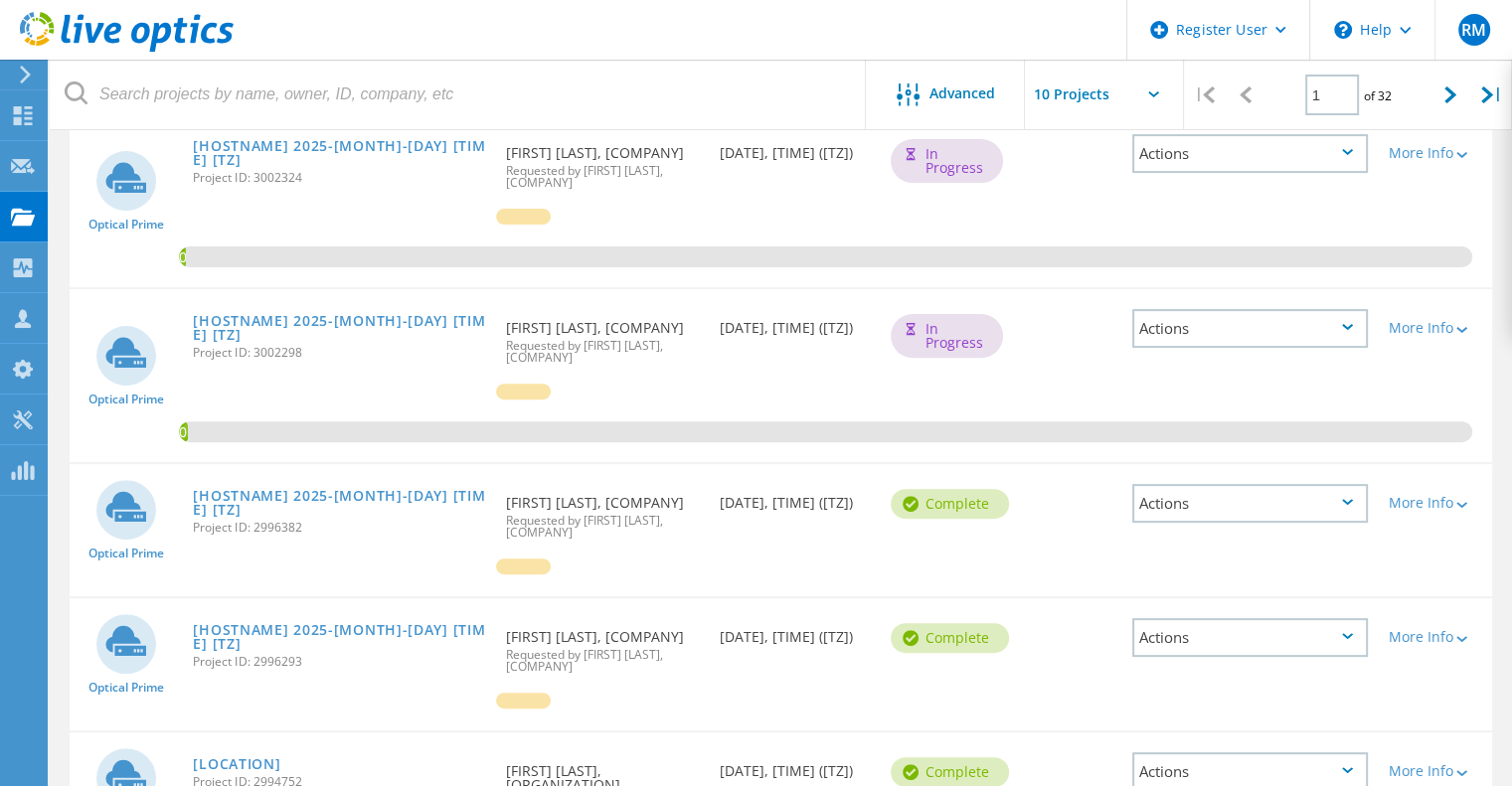 scroll, scrollTop: 604, scrollLeft: 0, axis: vertical 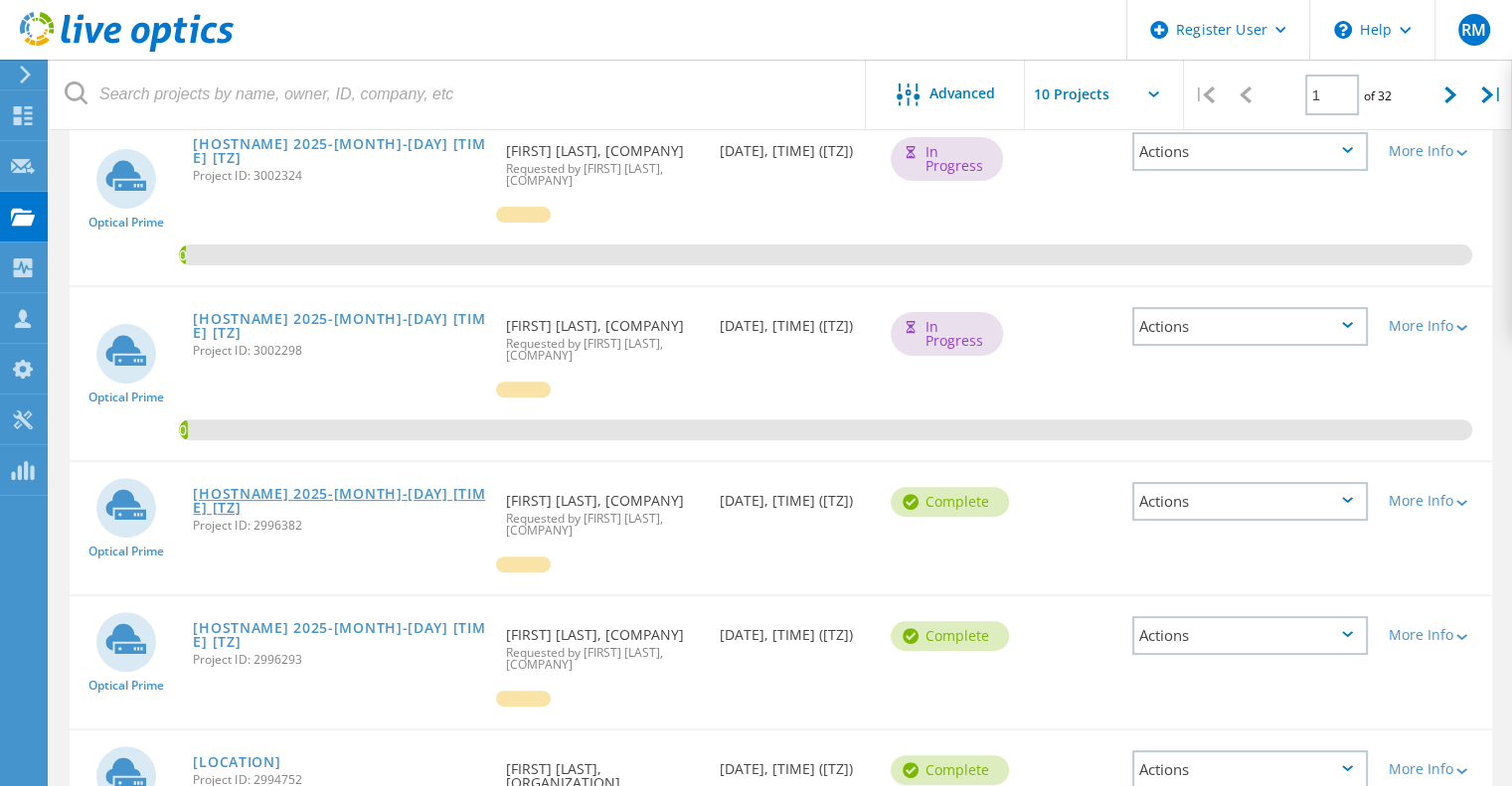 click on "[HOSTNAME] 2025-[MONTH]-[DAY] [TIME] [TZ]" 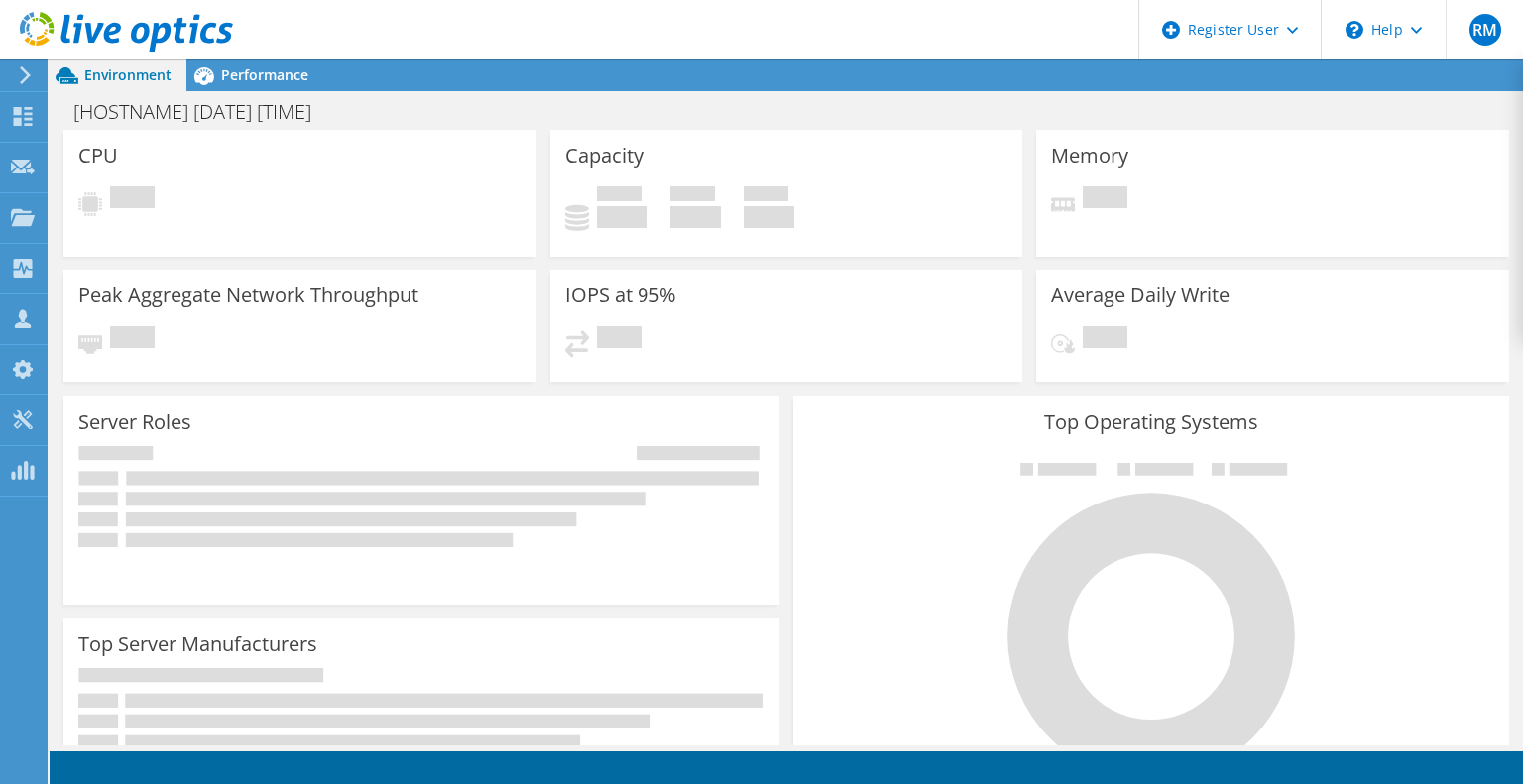 scroll, scrollTop: 0, scrollLeft: 0, axis: both 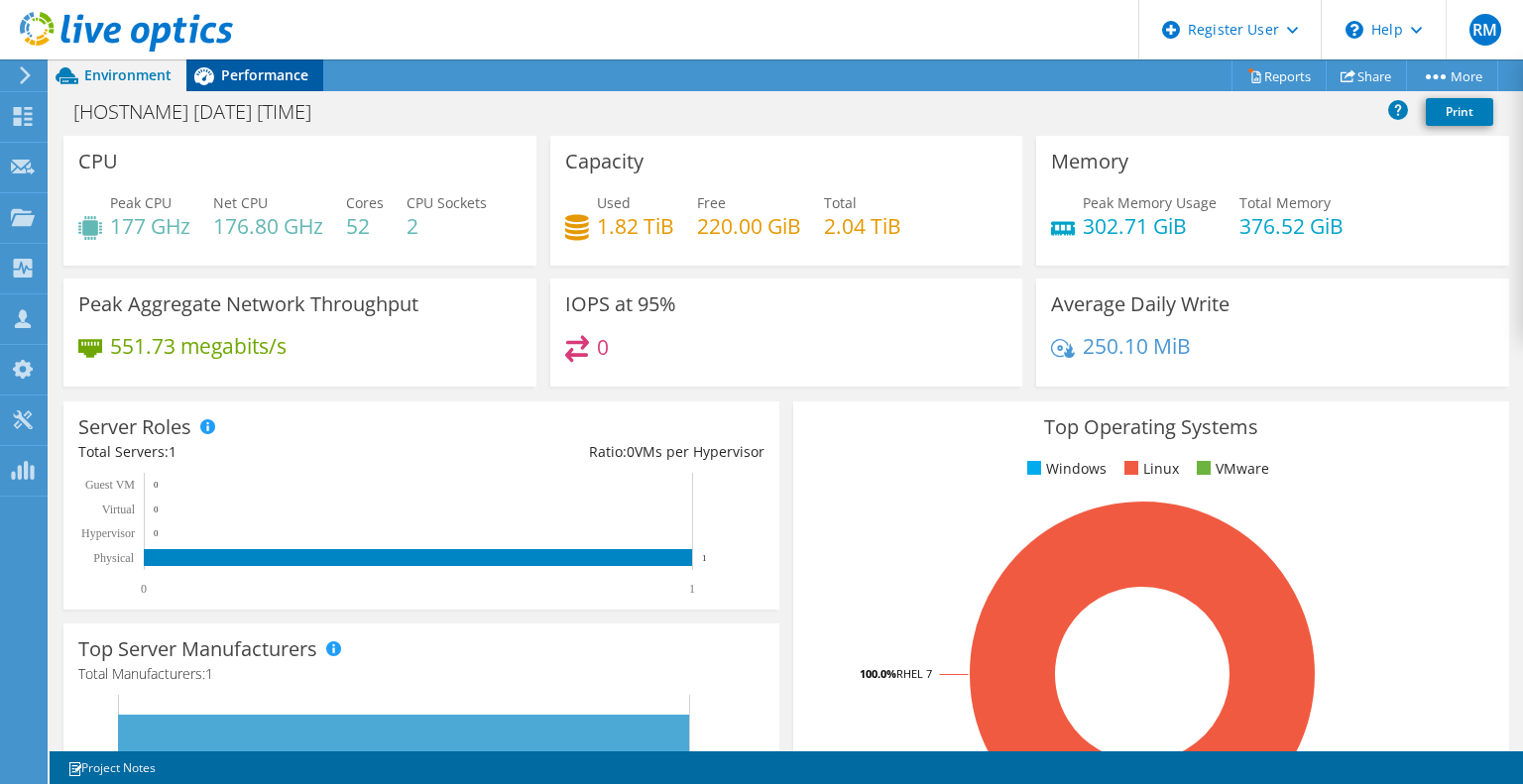 click on "Performance" at bounding box center [265, 74] 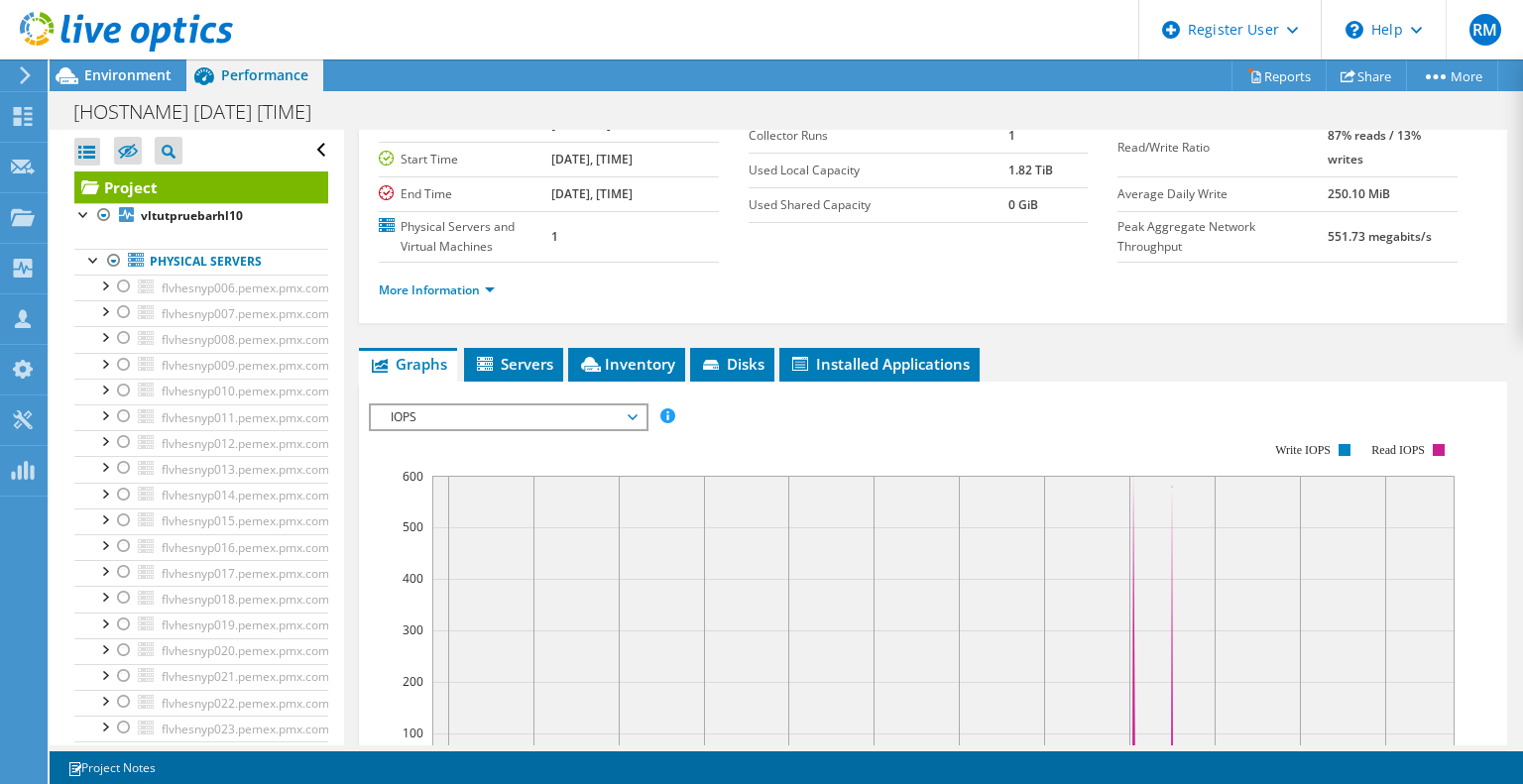 scroll, scrollTop: 174, scrollLeft: 0, axis: vertical 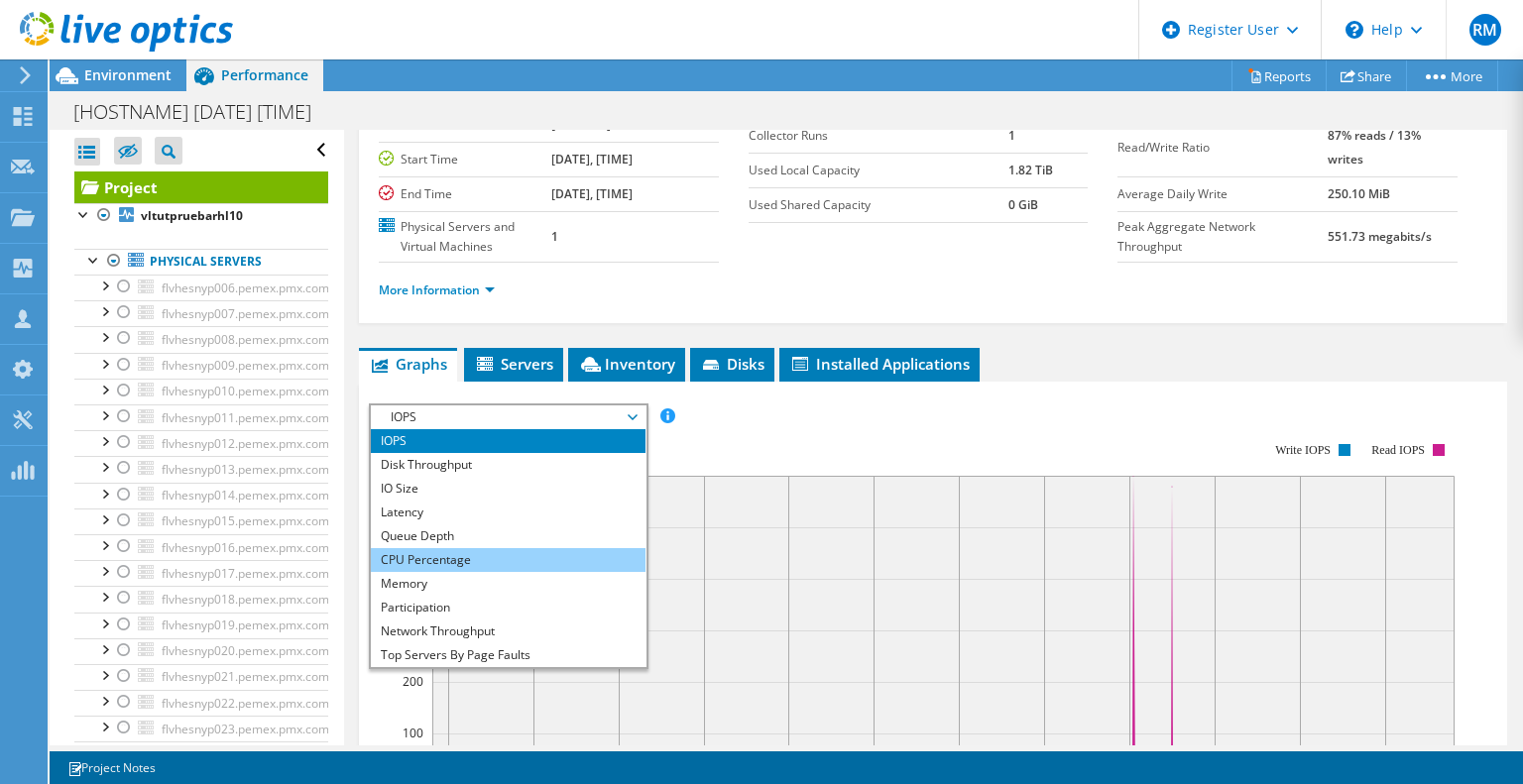 click on "CPU Percentage" at bounding box center [508, 560] 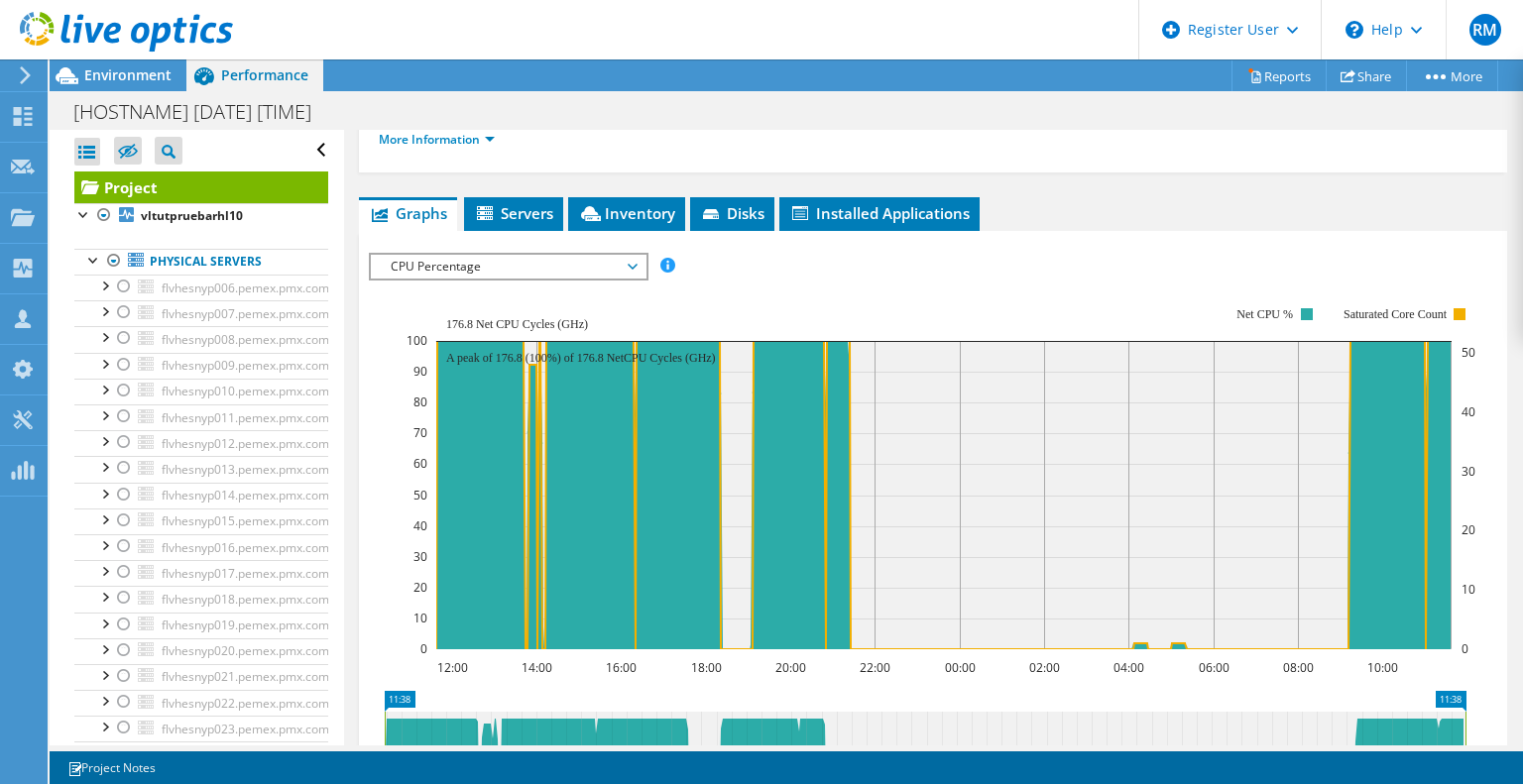scroll, scrollTop: 320, scrollLeft: 0, axis: vertical 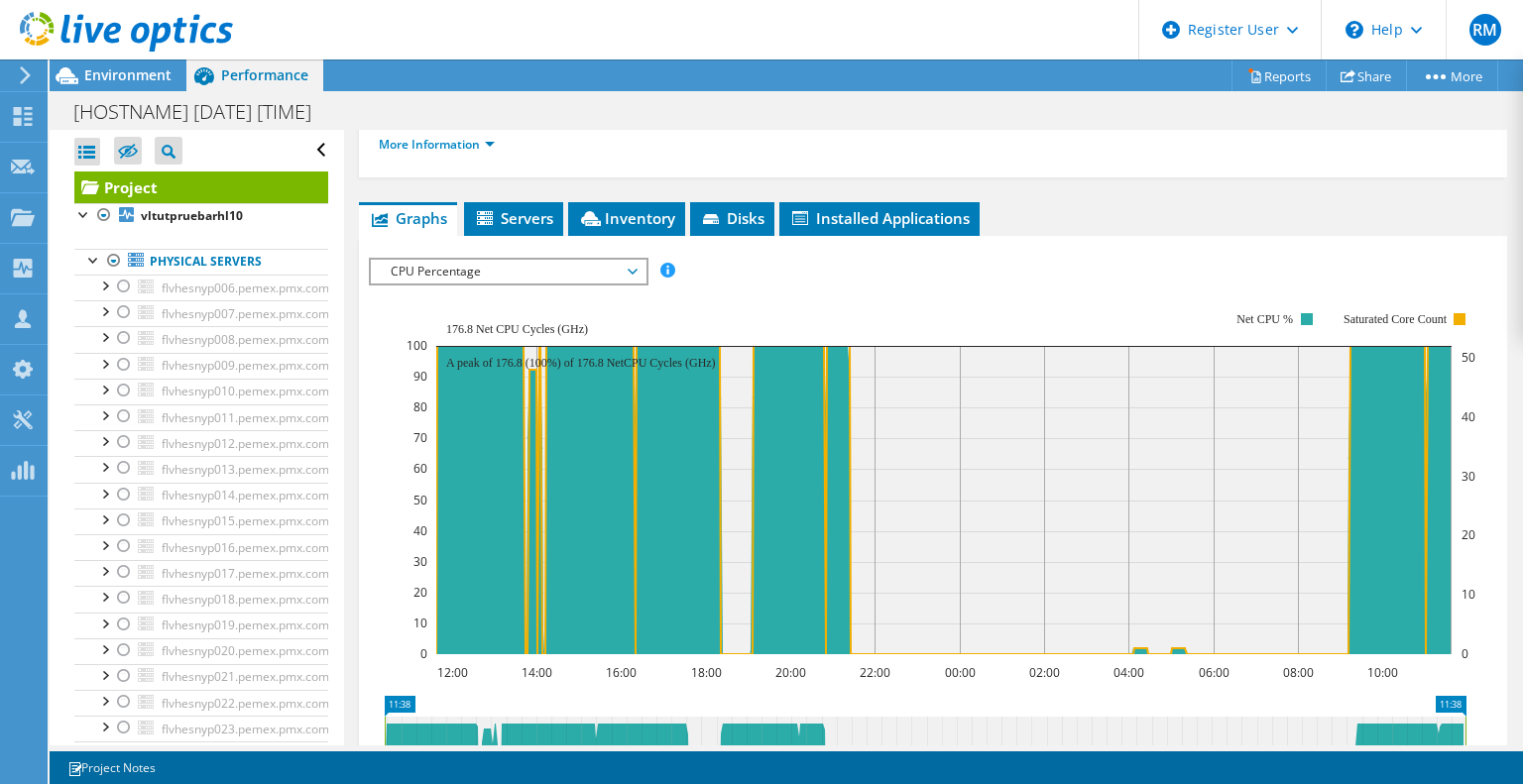 click 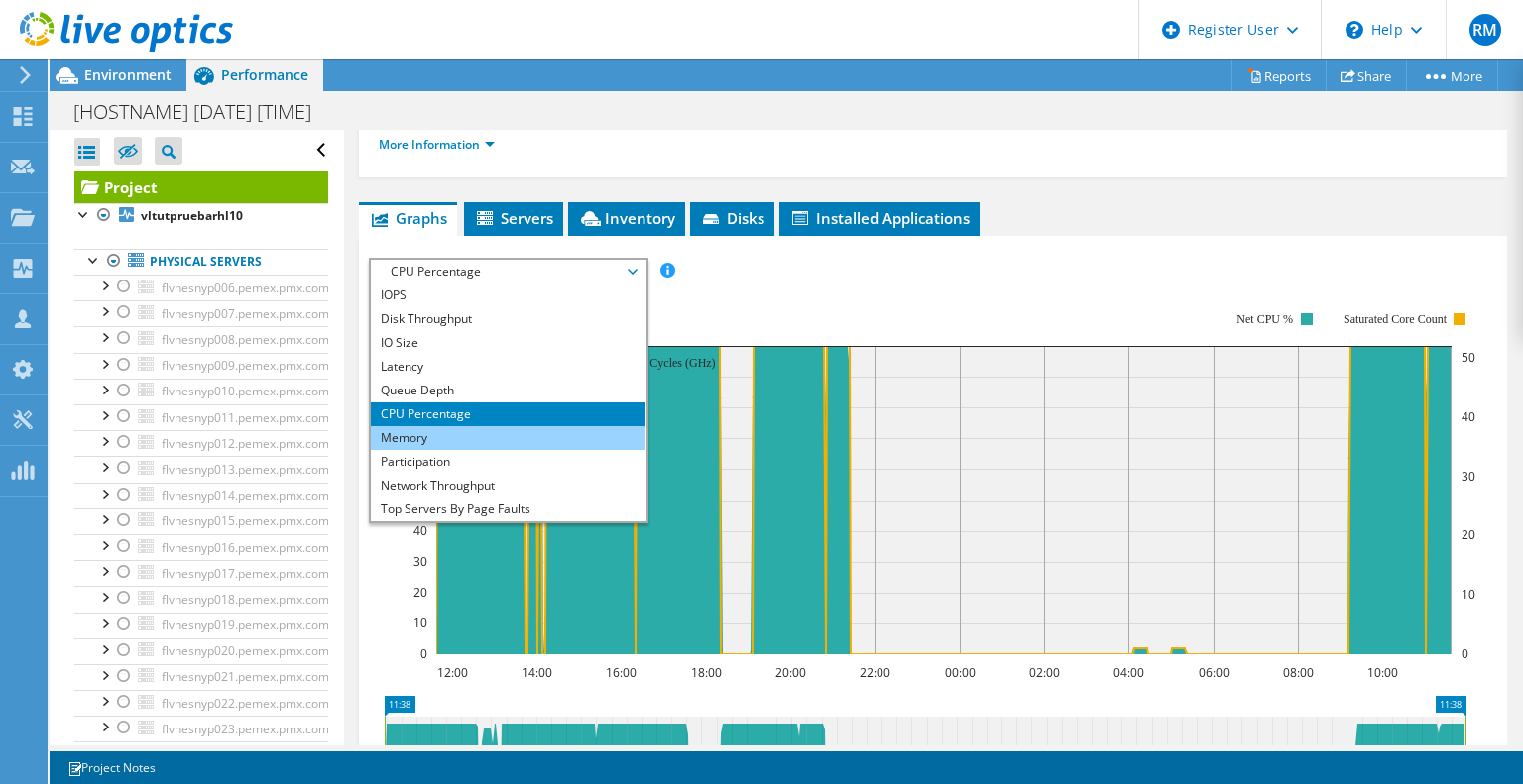 click on "Memory" at bounding box center (508, 438) 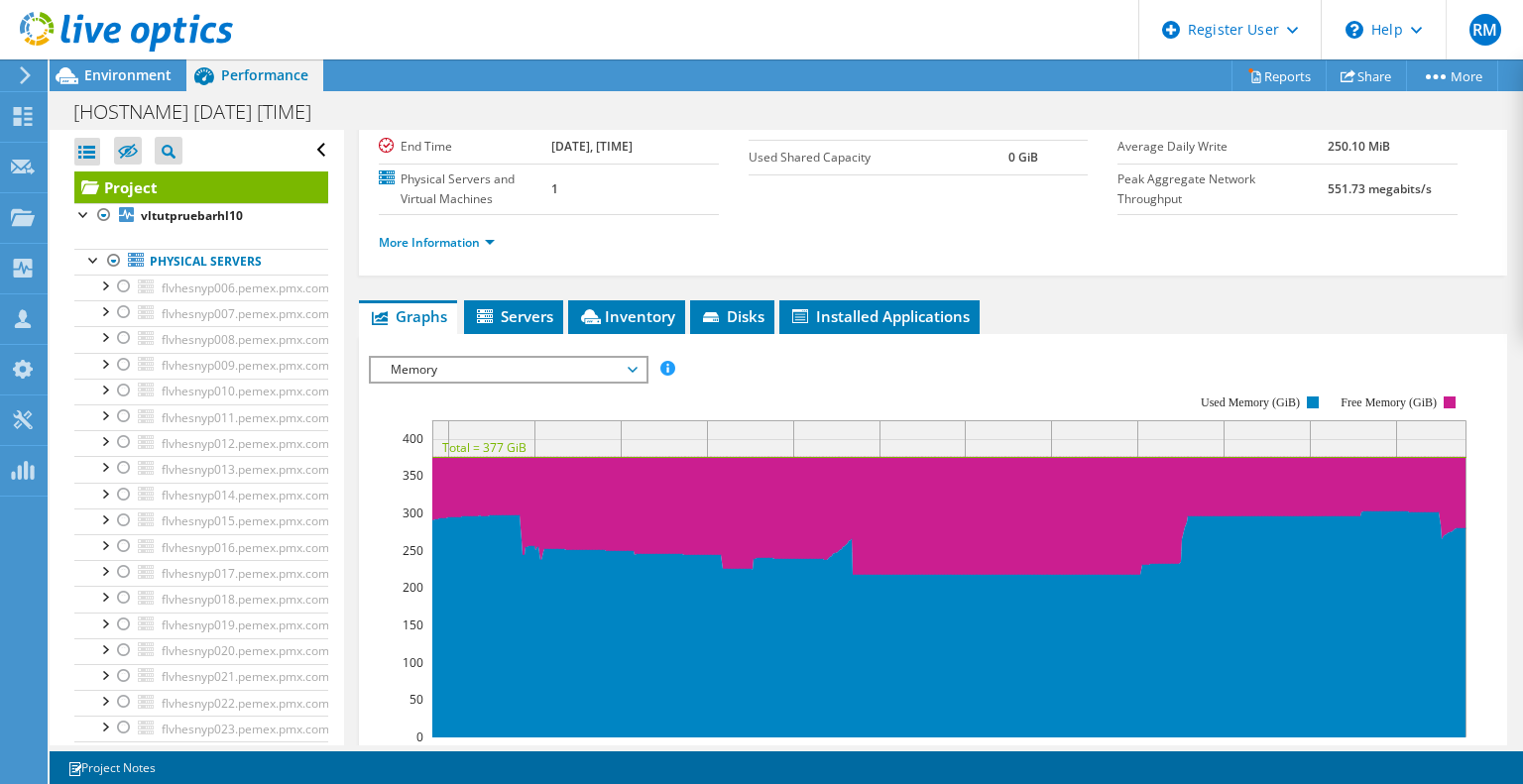 scroll, scrollTop: 174, scrollLeft: 0, axis: vertical 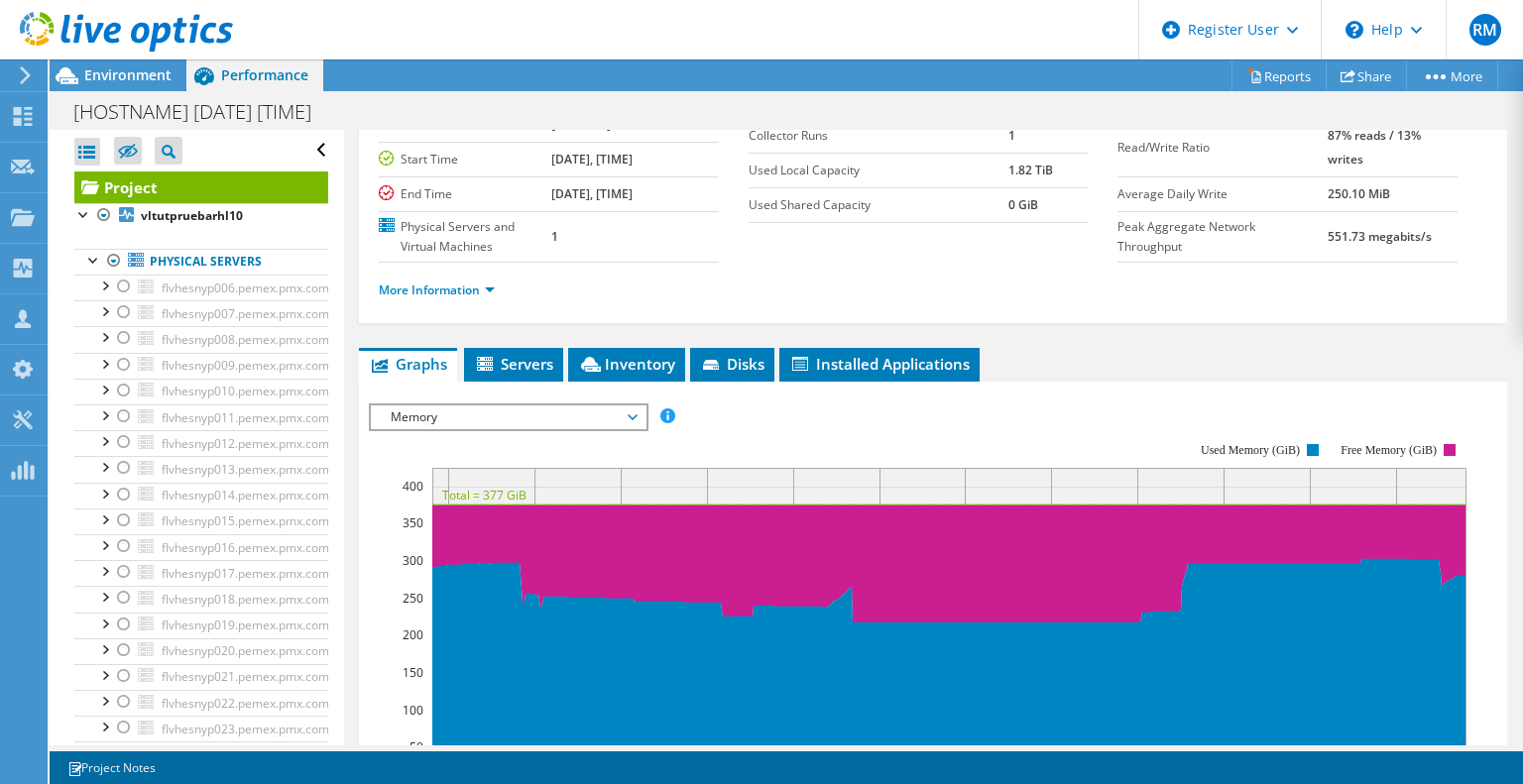 click at bounding box center [116, 33] 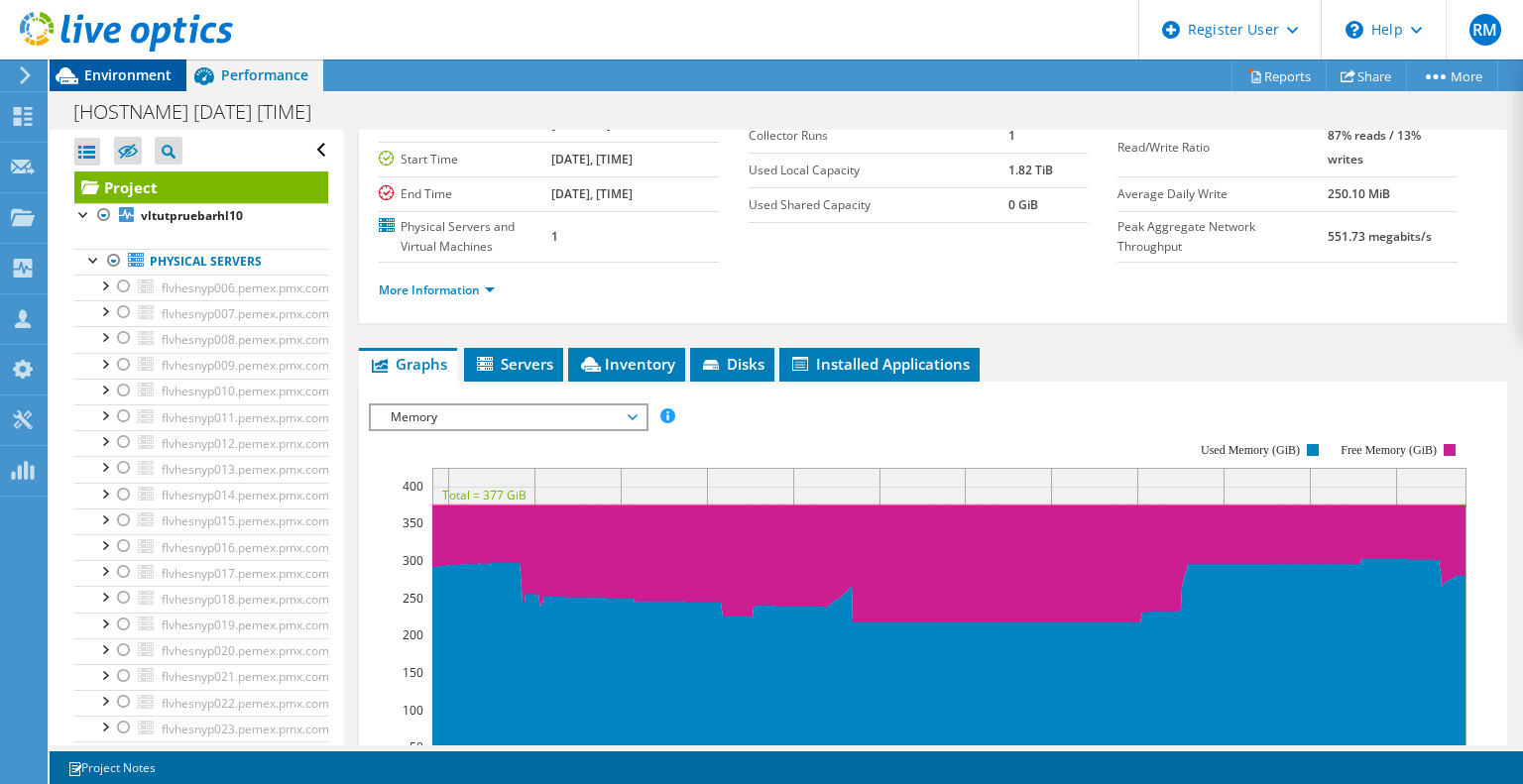 click on "Environment" at bounding box center [128, 74] 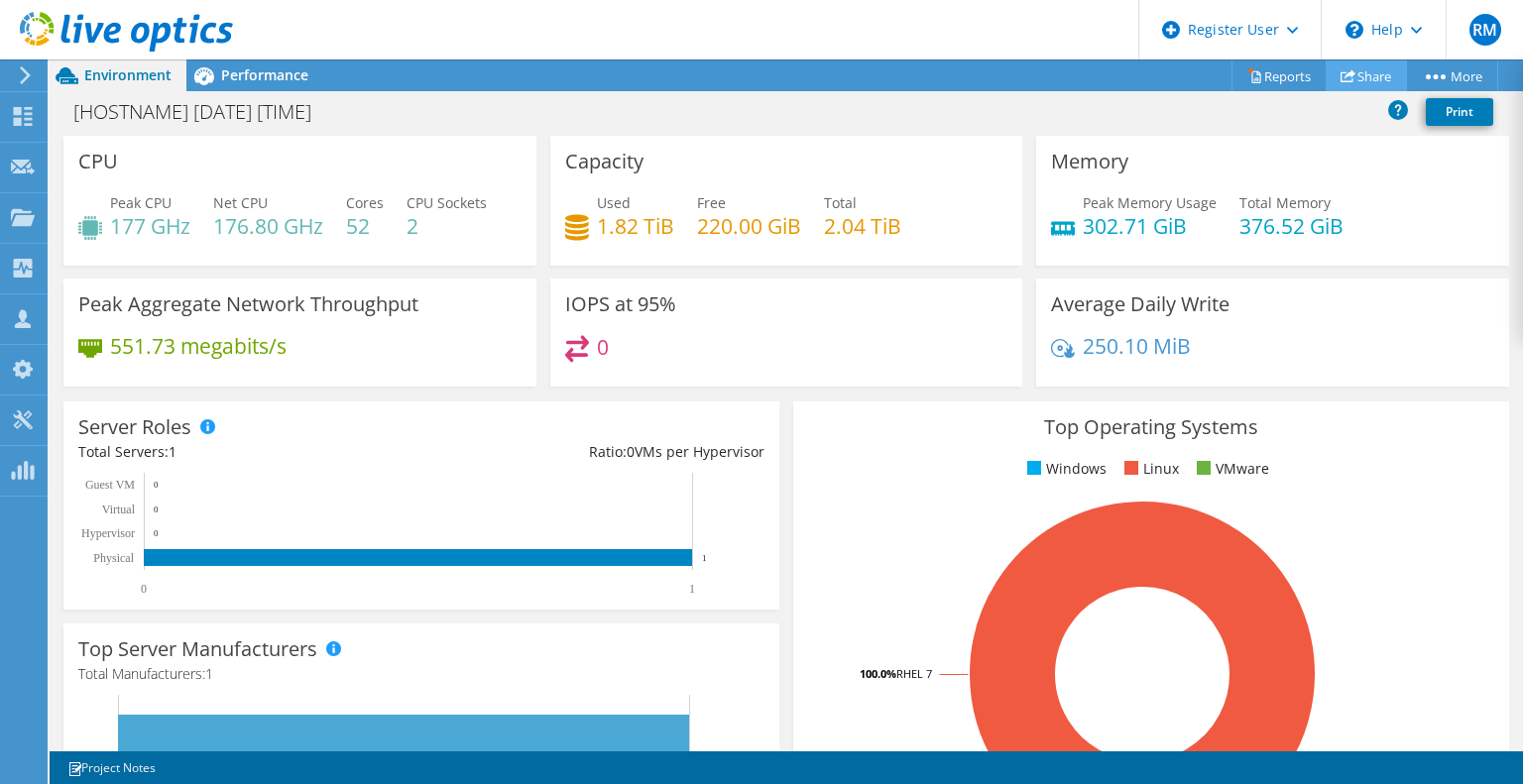click on "Share" at bounding box center (1366, 75) 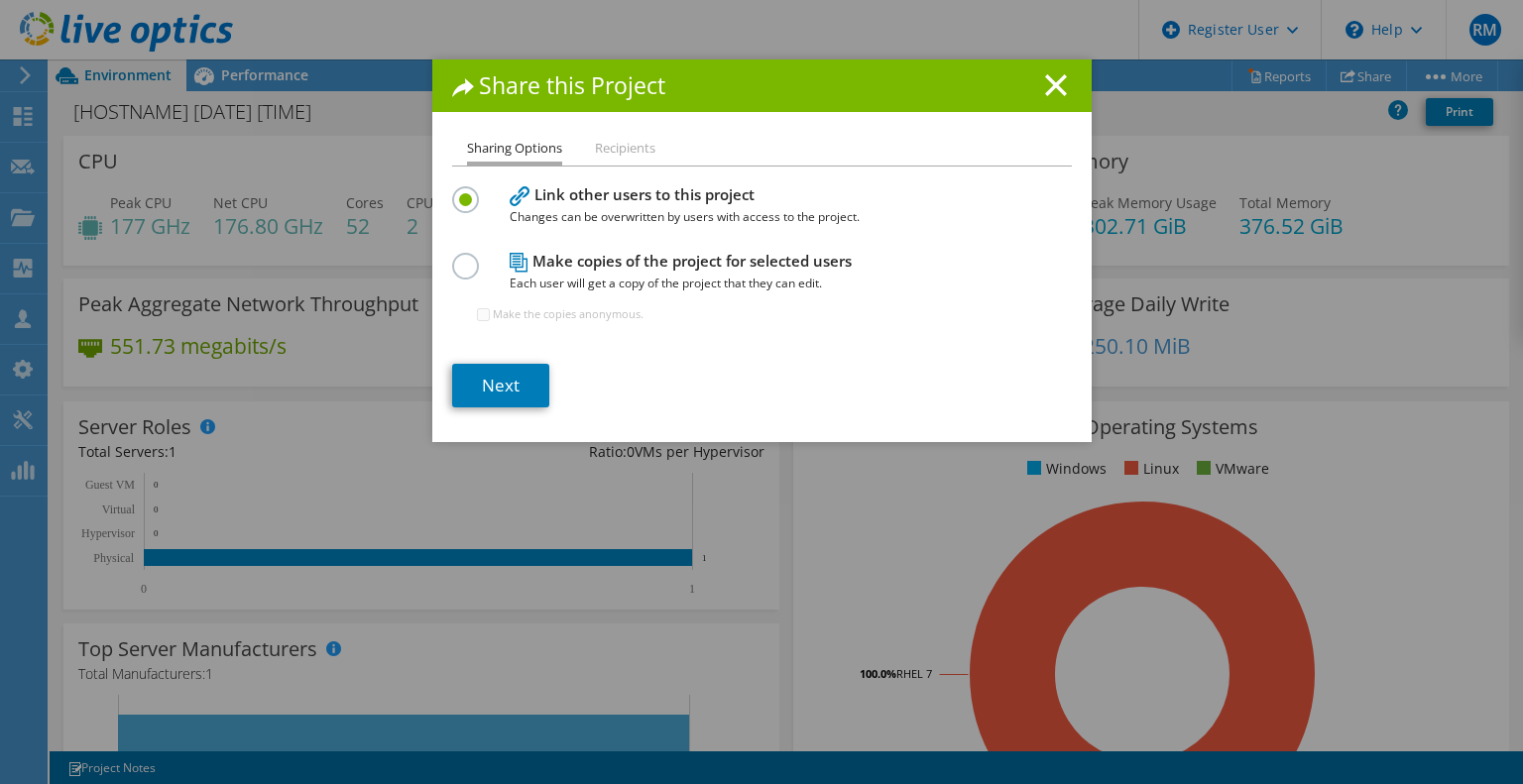 click at bounding box center (469, 255) 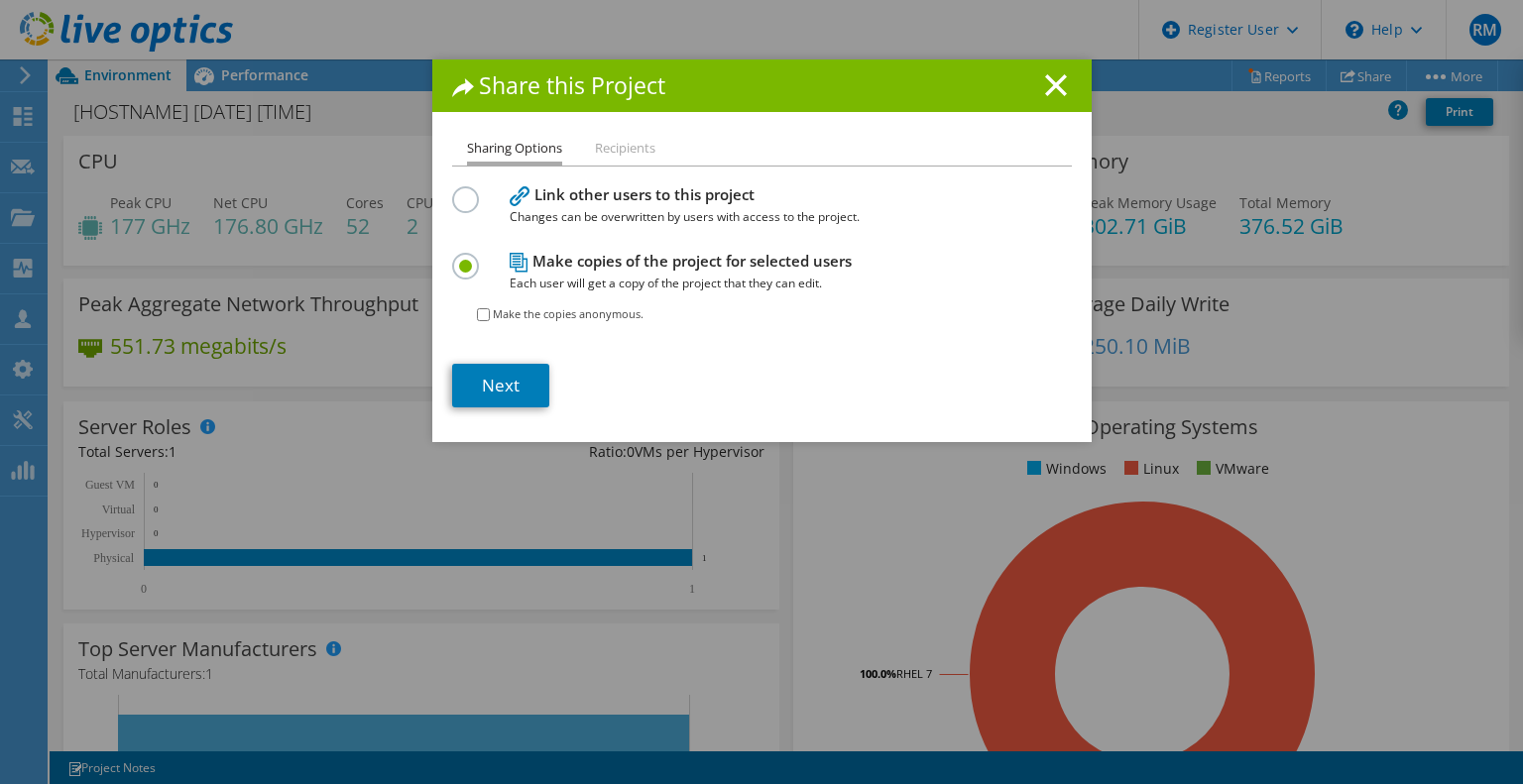 click on "Sharing Options
Recipients
Link other users to this project
Changes can be overwritten by users with access to the project.
Make copies of the project for selected users
Each user will get a copy of the project that they can edit." at bounding box center (762, 289) 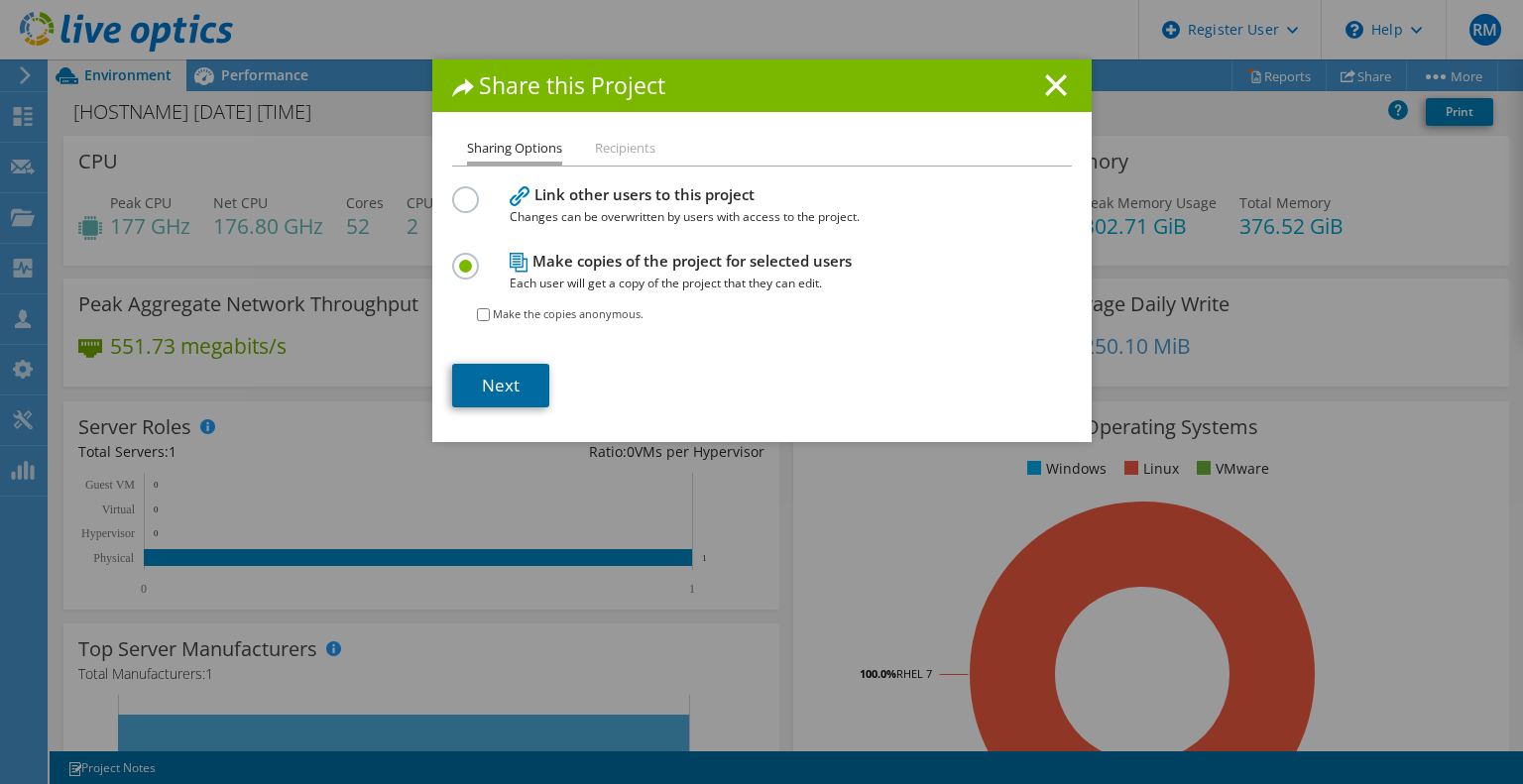 click on "Next" at bounding box center (501, 386) 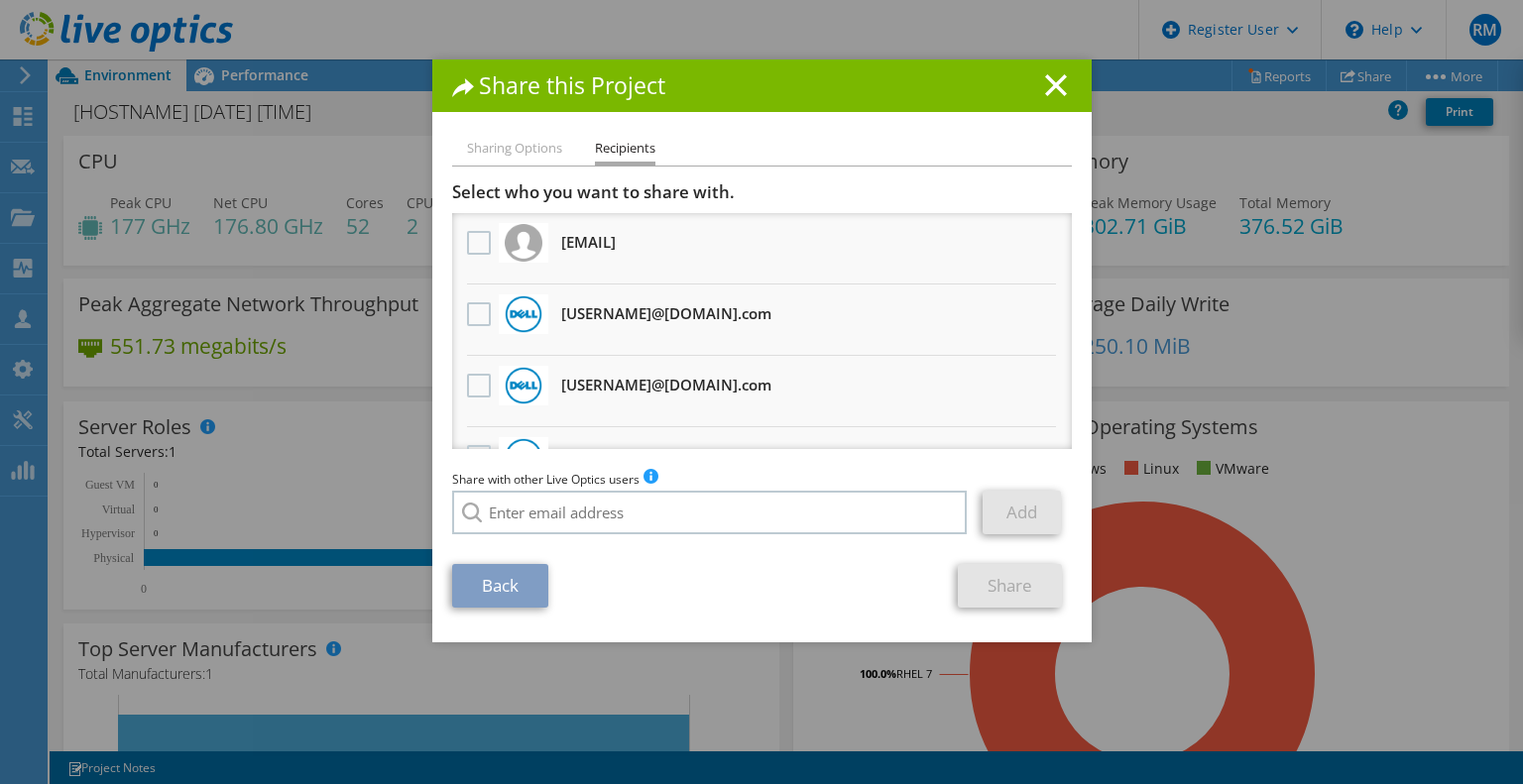 click on "Share with other Live Optics users
Enter a single email address and click add. You may only add one email address at a time.
Add" at bounding box center (762, 506) 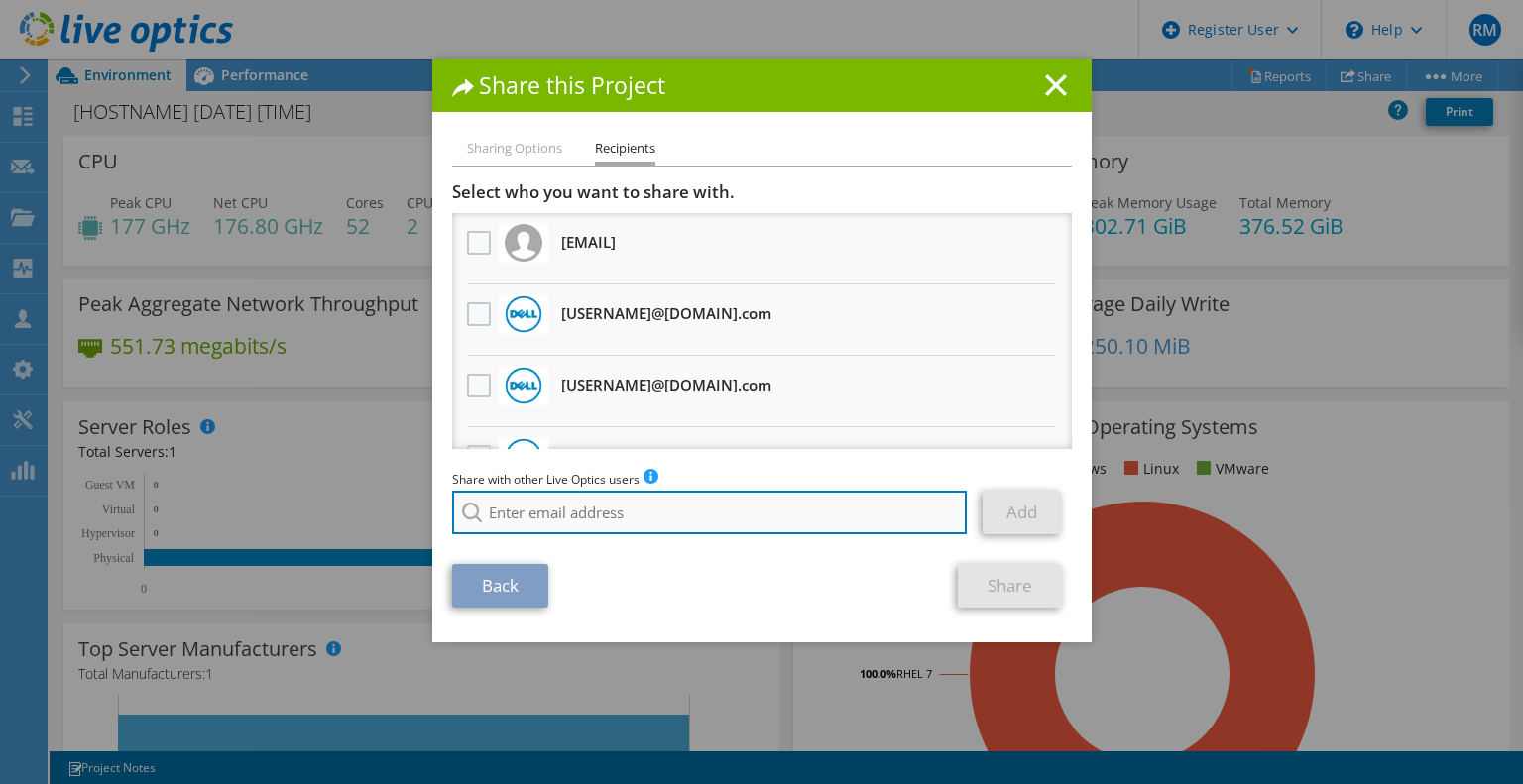 click at bounding box center (710, 512) 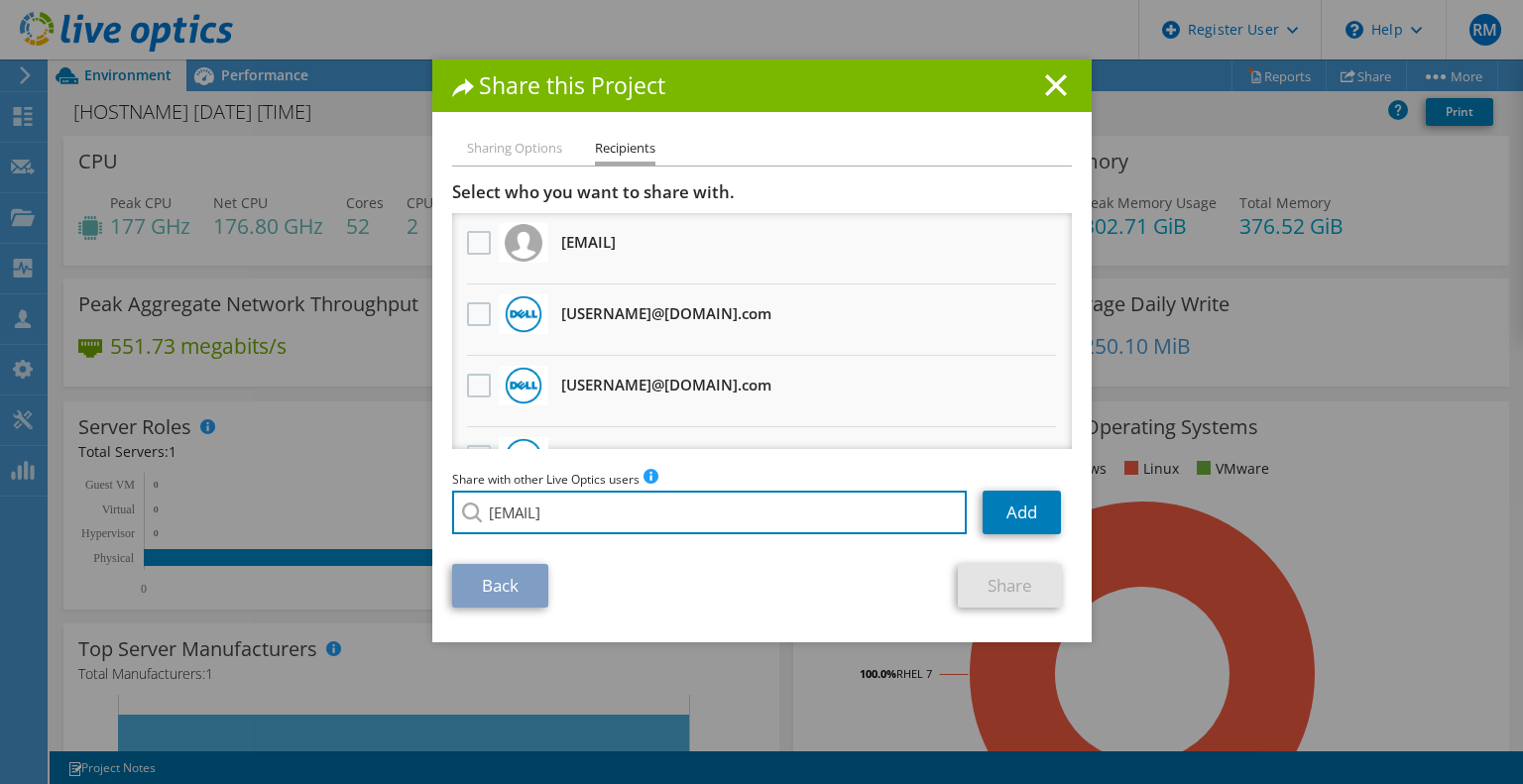 type on "jose.luis.camposb@pemex.com" 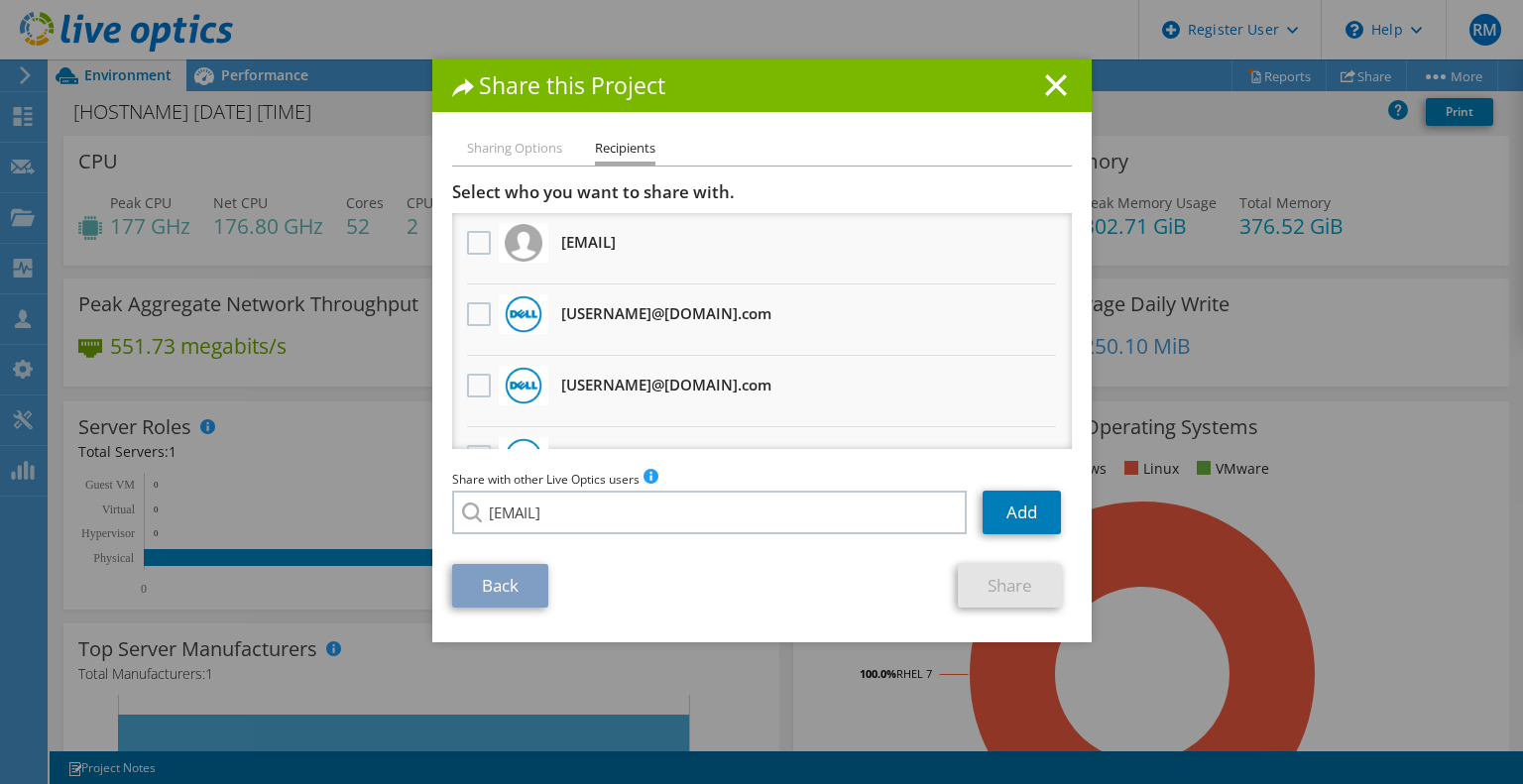 click on "Select who you want to share with.
All project copies will be anonymous.
jose.luis.camposb@pemex.com
Will receive an anonymous copy" at bounding box center (762, 394) 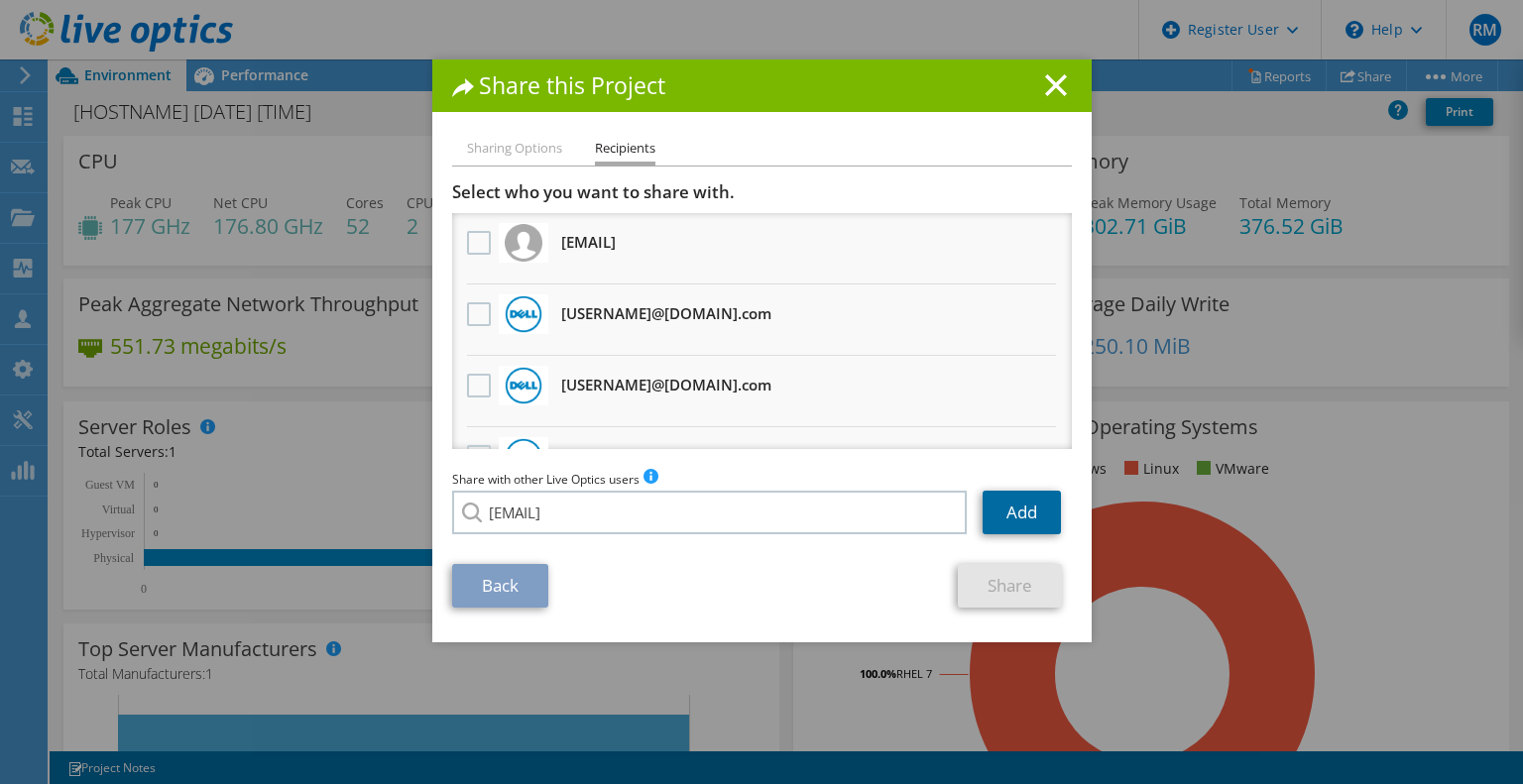 click on "Add" at bounding box center (1021, 512) 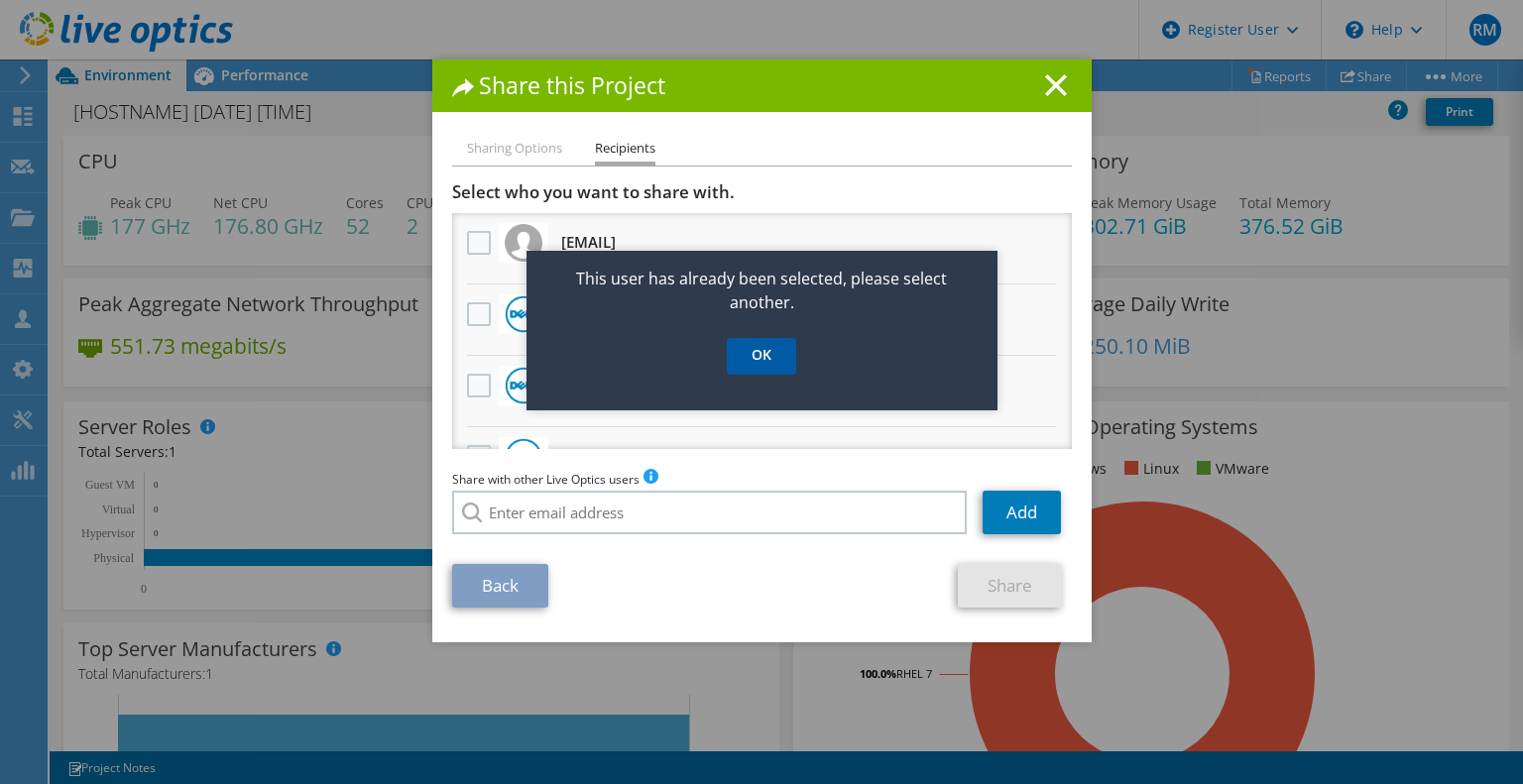 click on "OK" at bounding box center (762, 356) 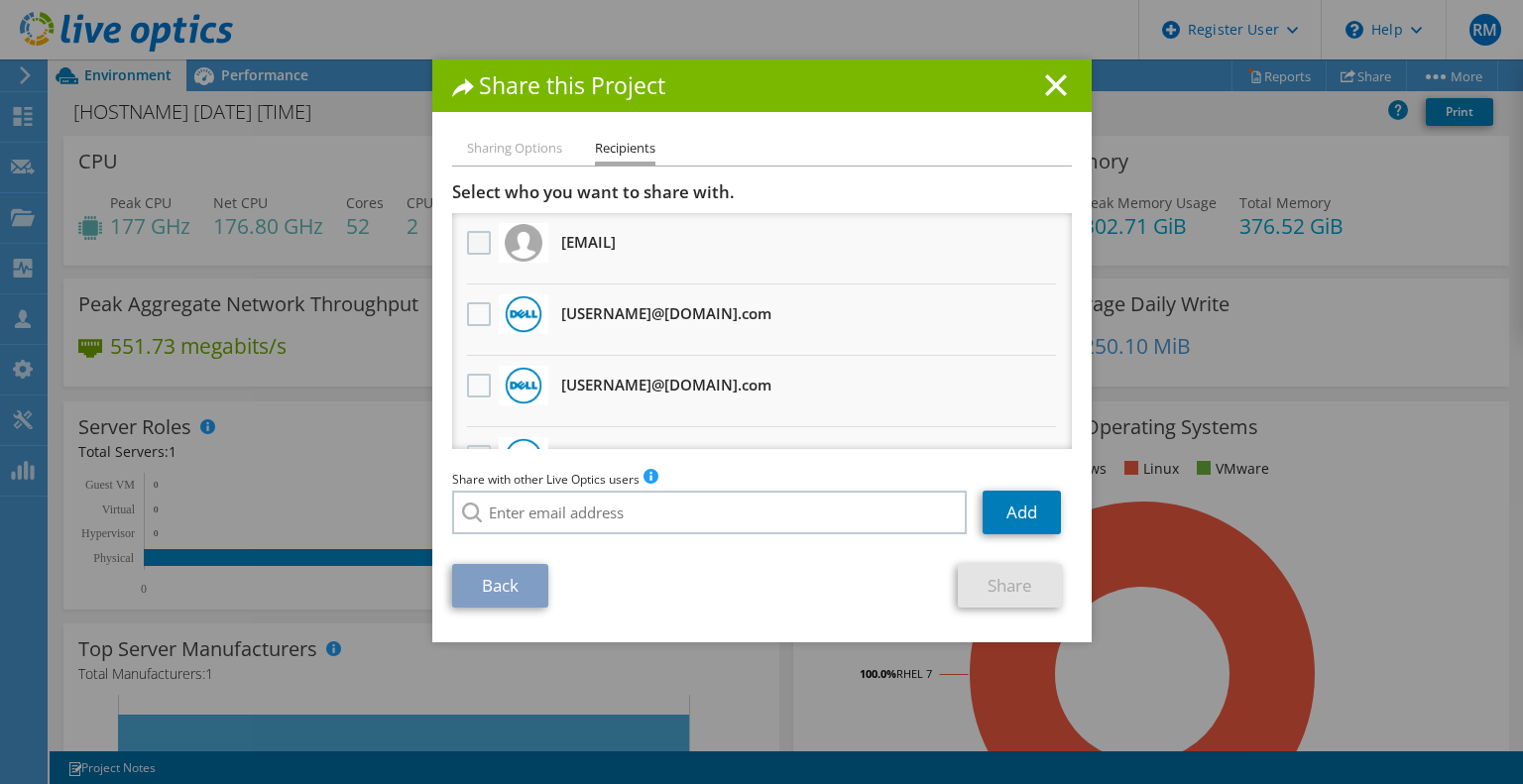 click at bounding box center (481, 243) 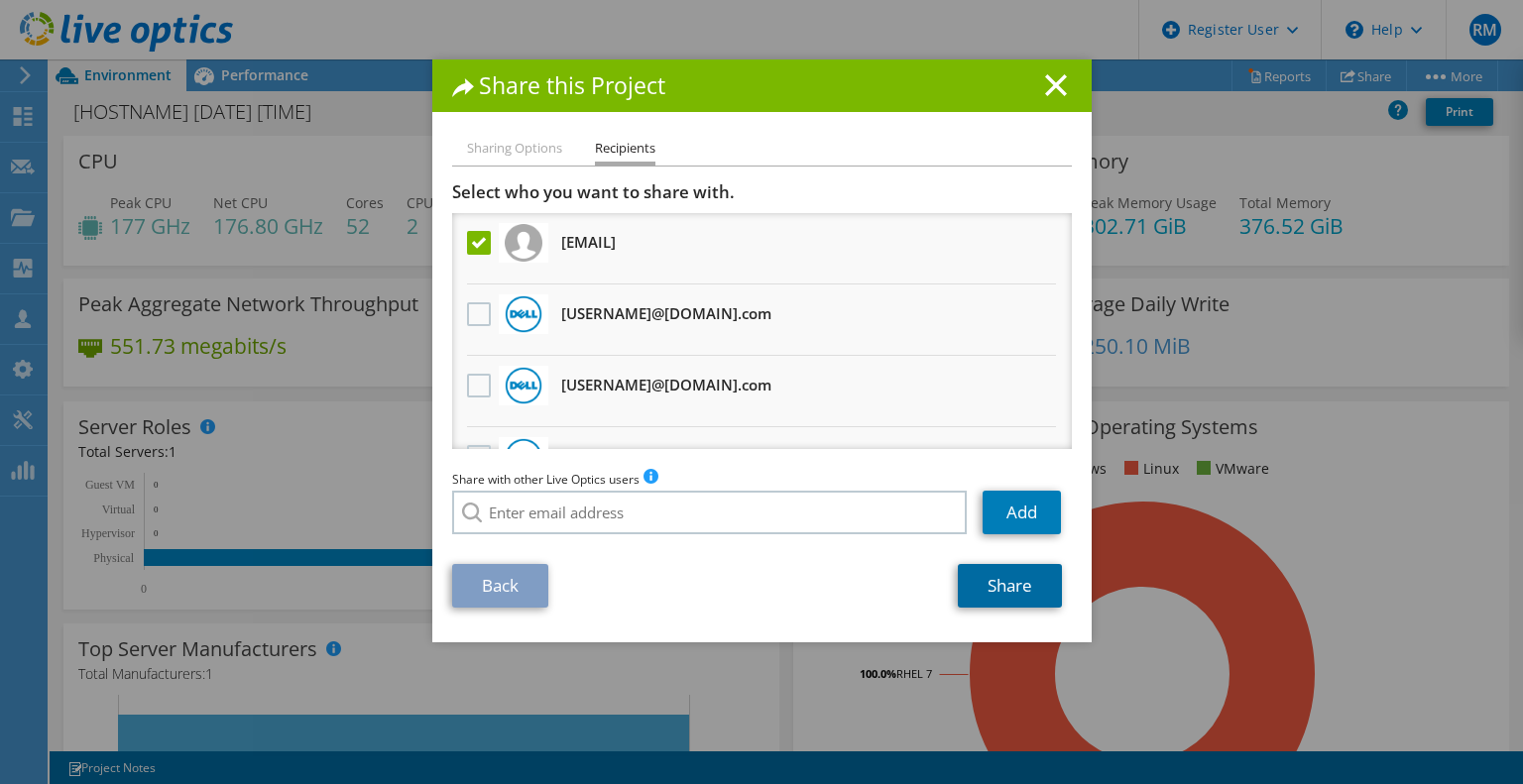 click on "Share" at bounding box center [1009, 586] 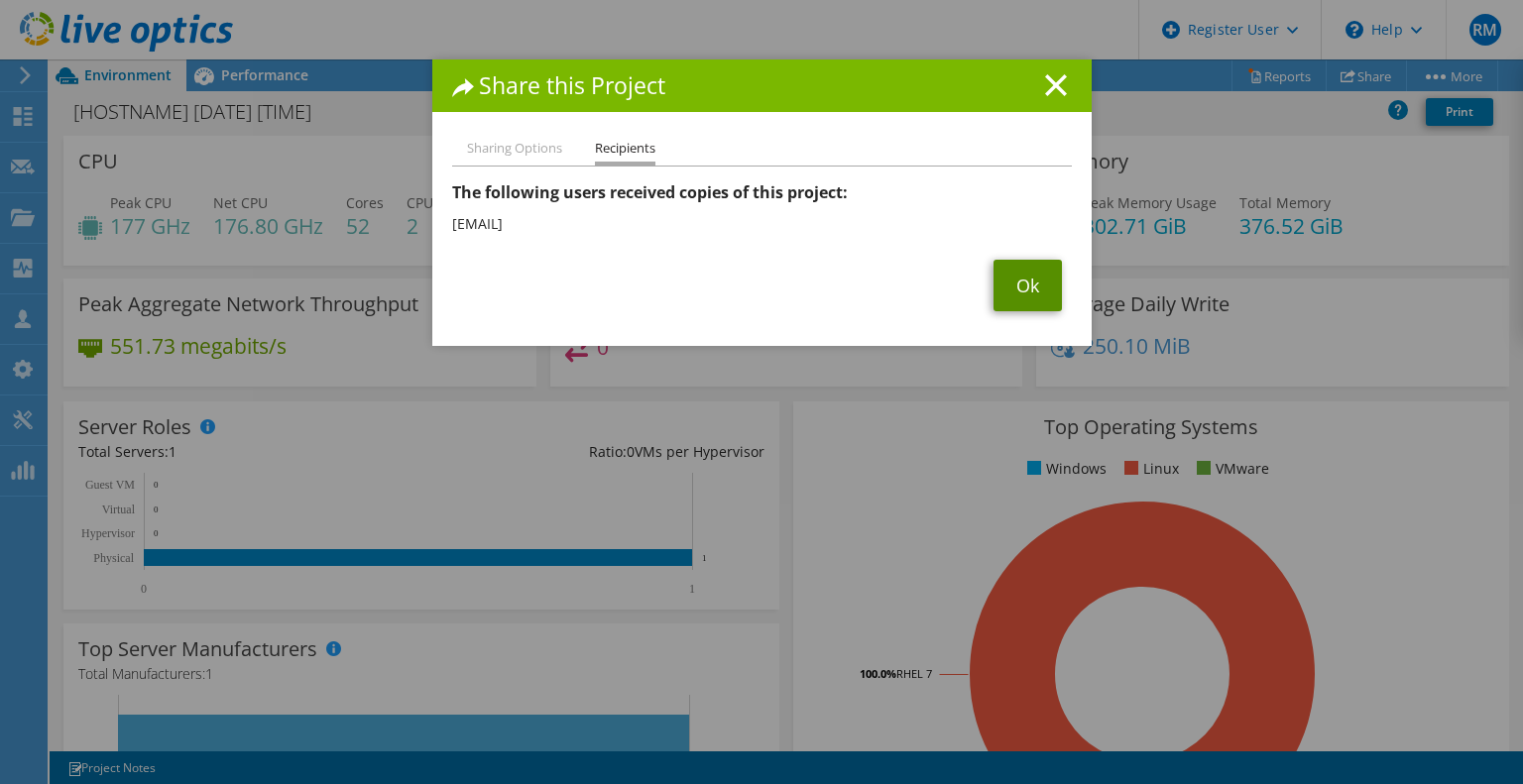 click on "Ok" at bounding box center [1027, 285] 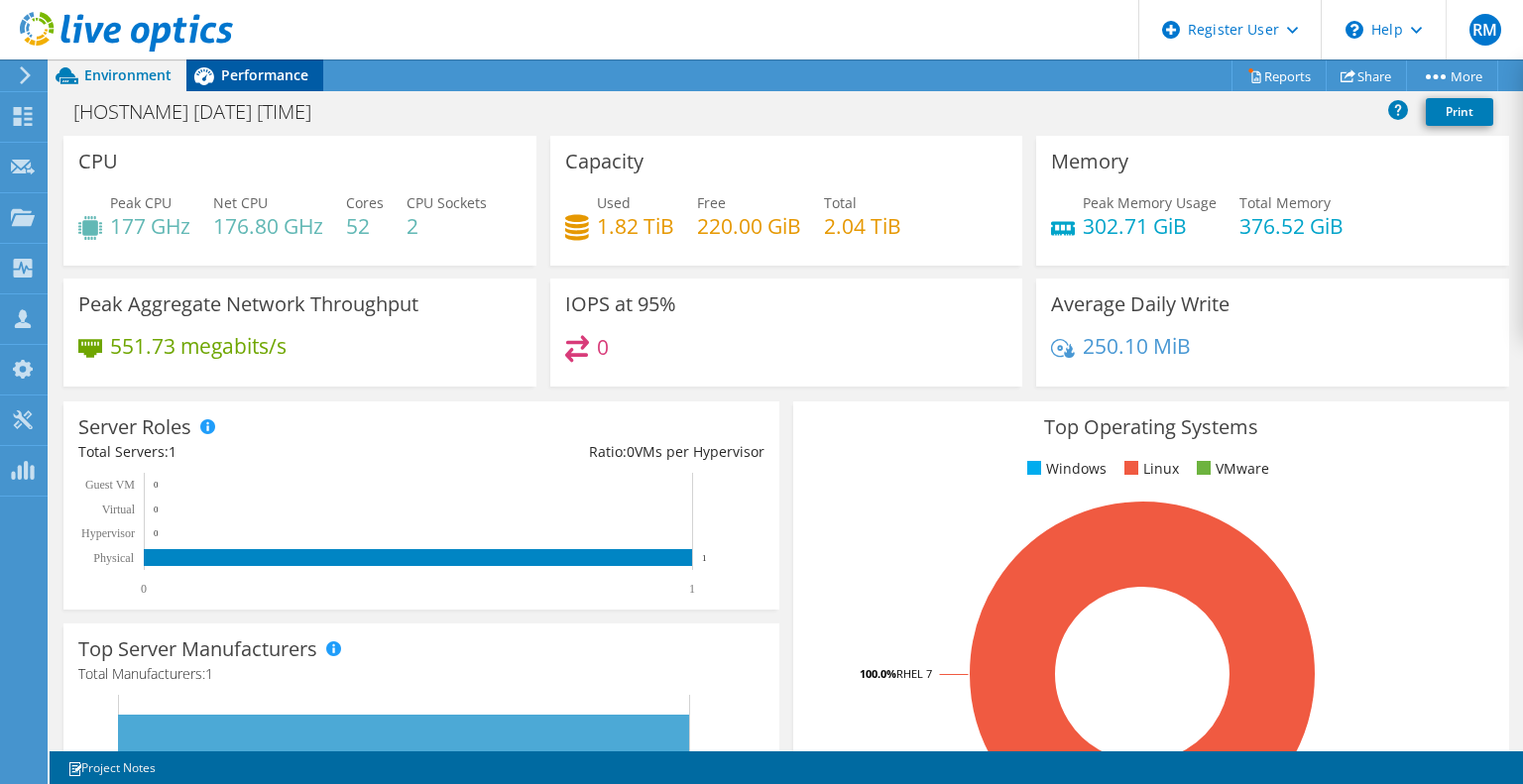click on "Performance" at bounding box center [265, 74] 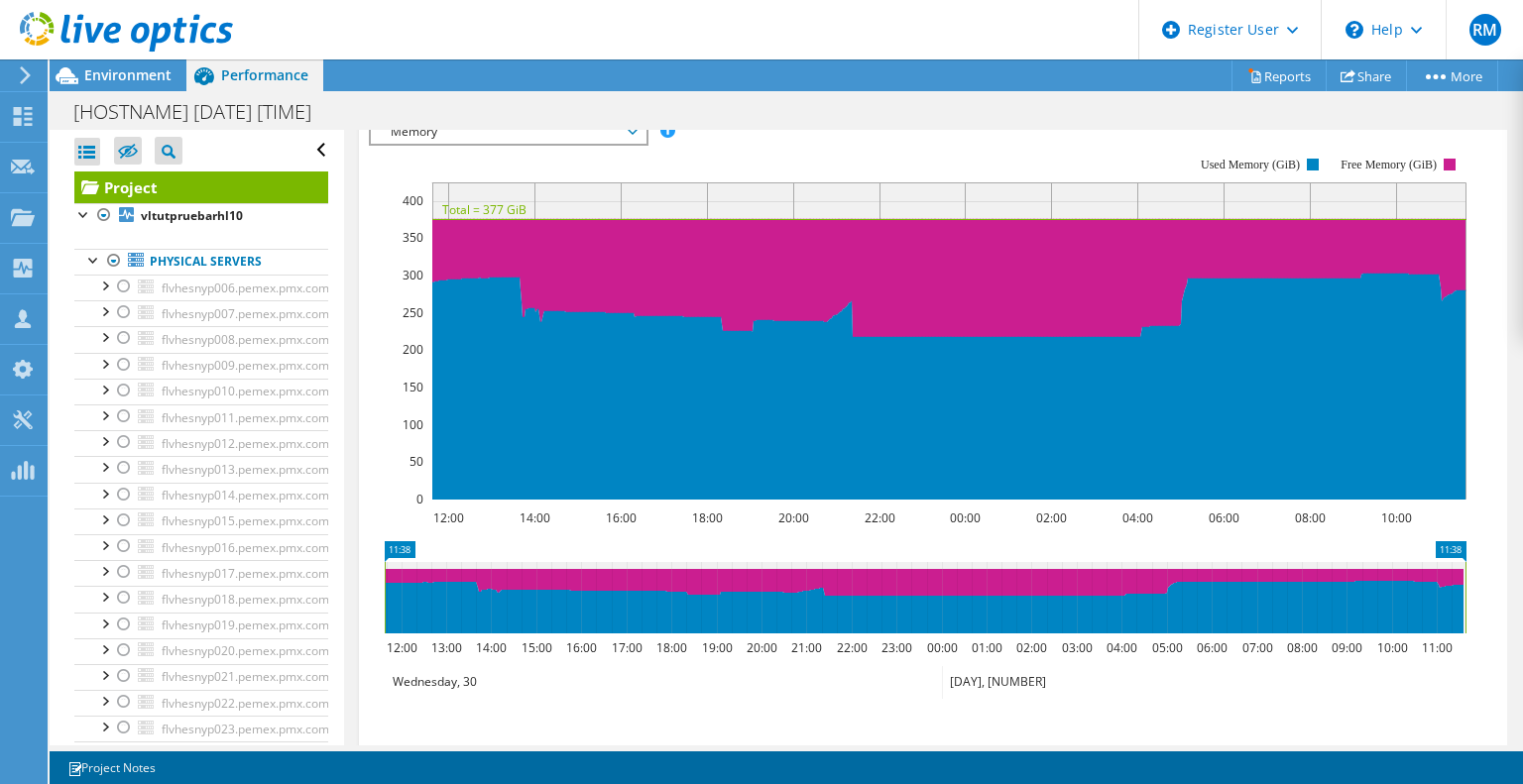 scroll, scrollTop: 462, scrollLeft: 0, axis: vertical 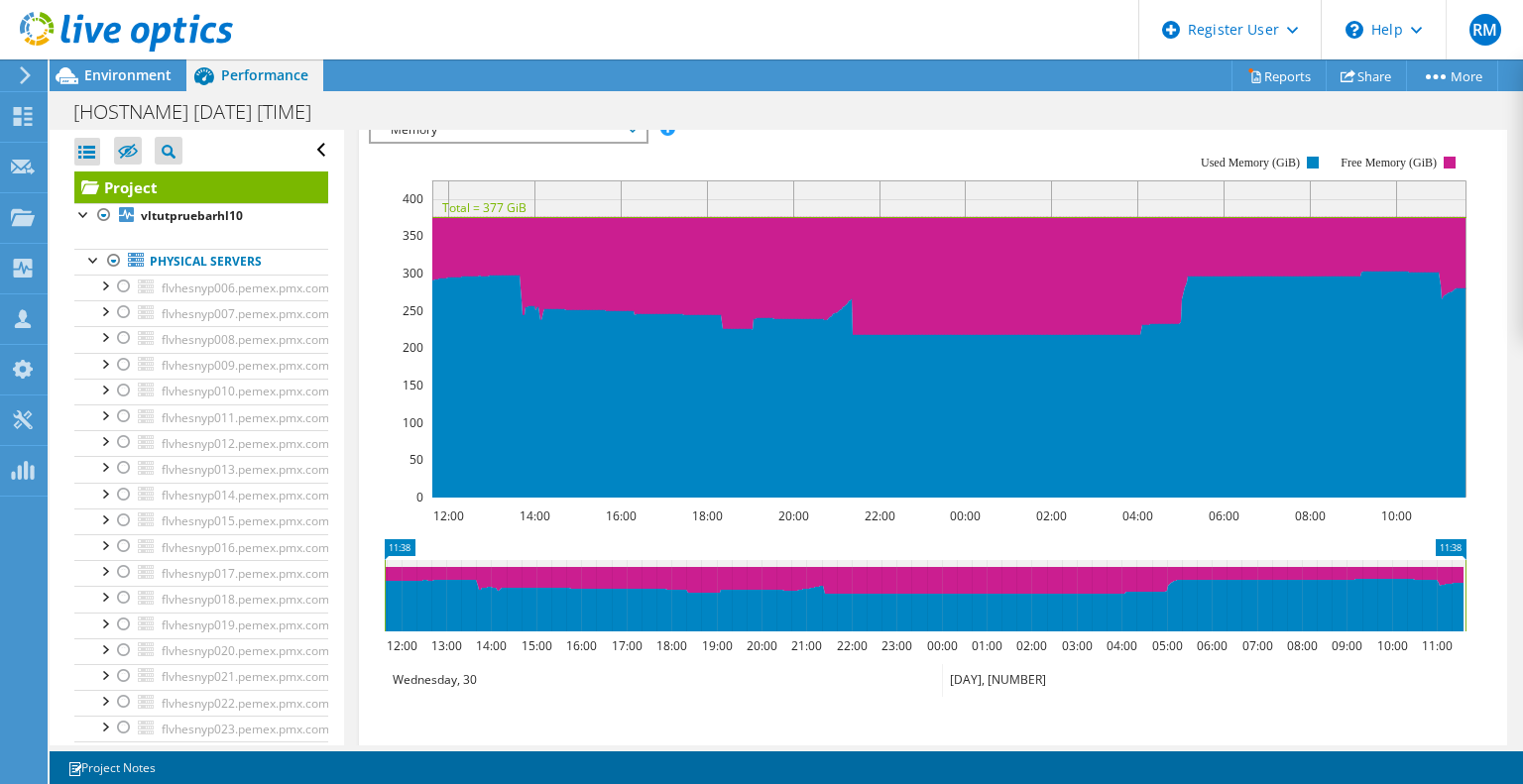 click 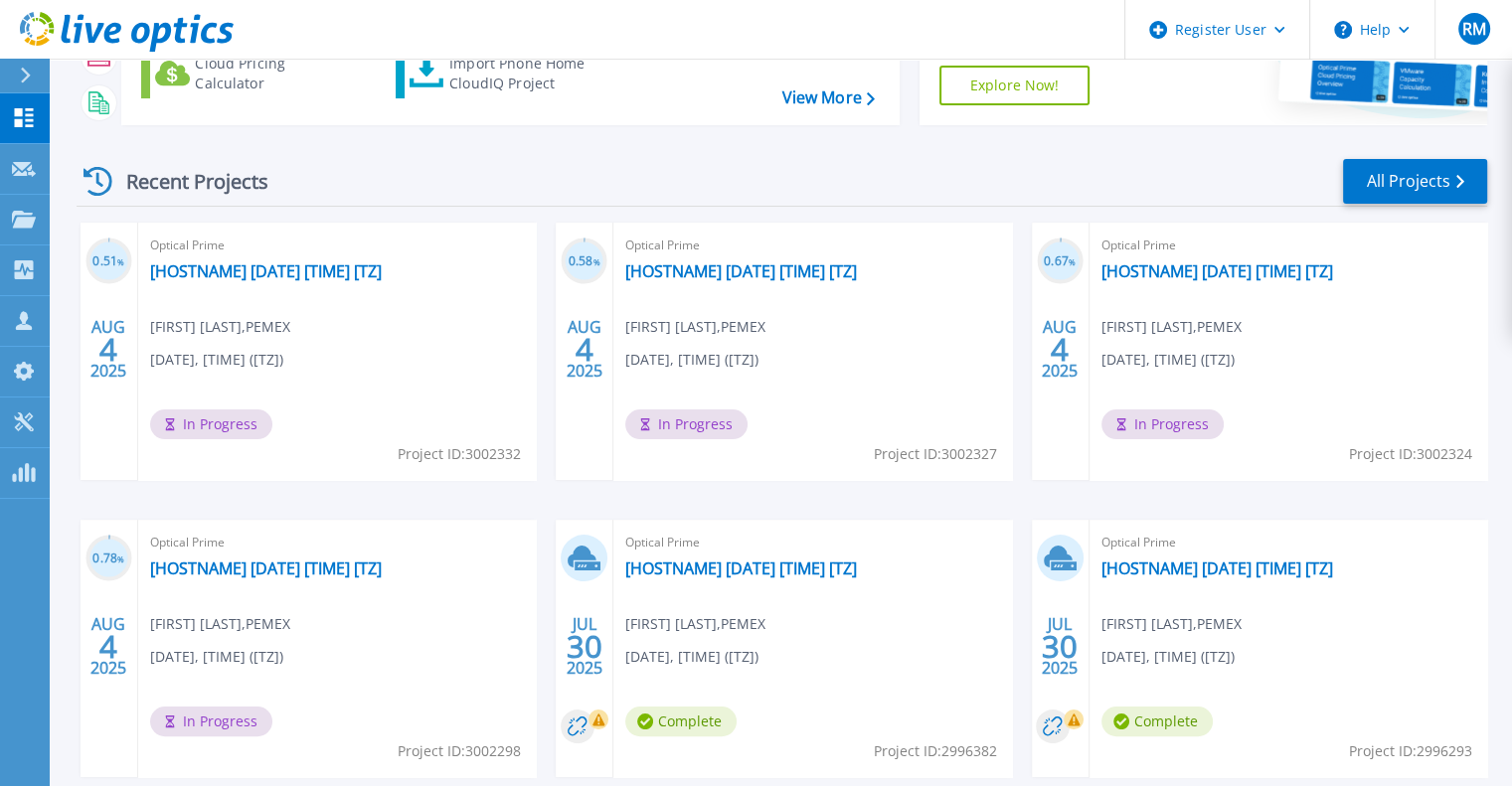 scroll, scrollTop: 211, scrollLeft: 0, axis: vertical 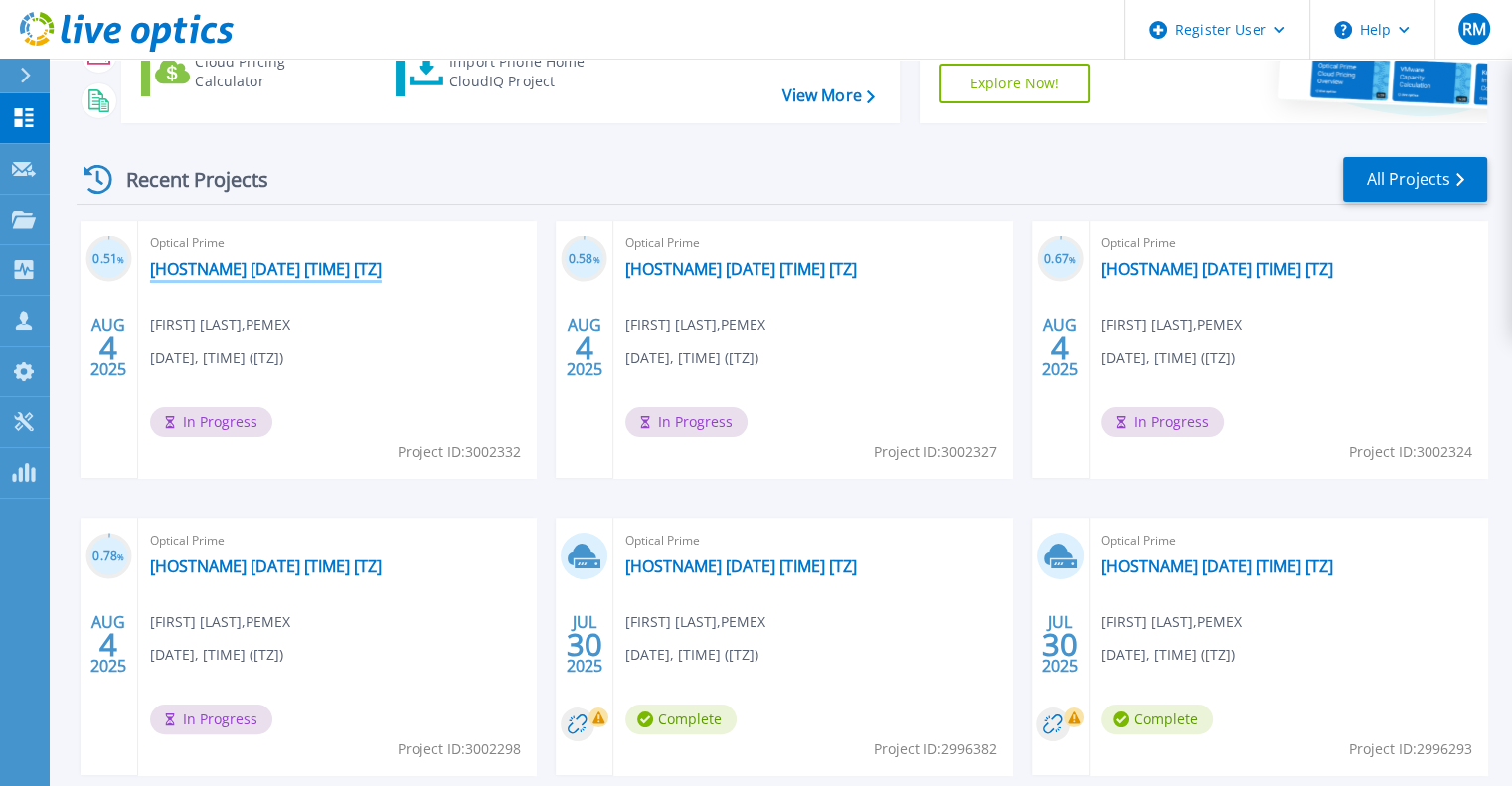 click on "[HOSTNAME] 2025-[MONTH]-[DAY] [TIME] [TZ]" at bounding box center [265, 269] 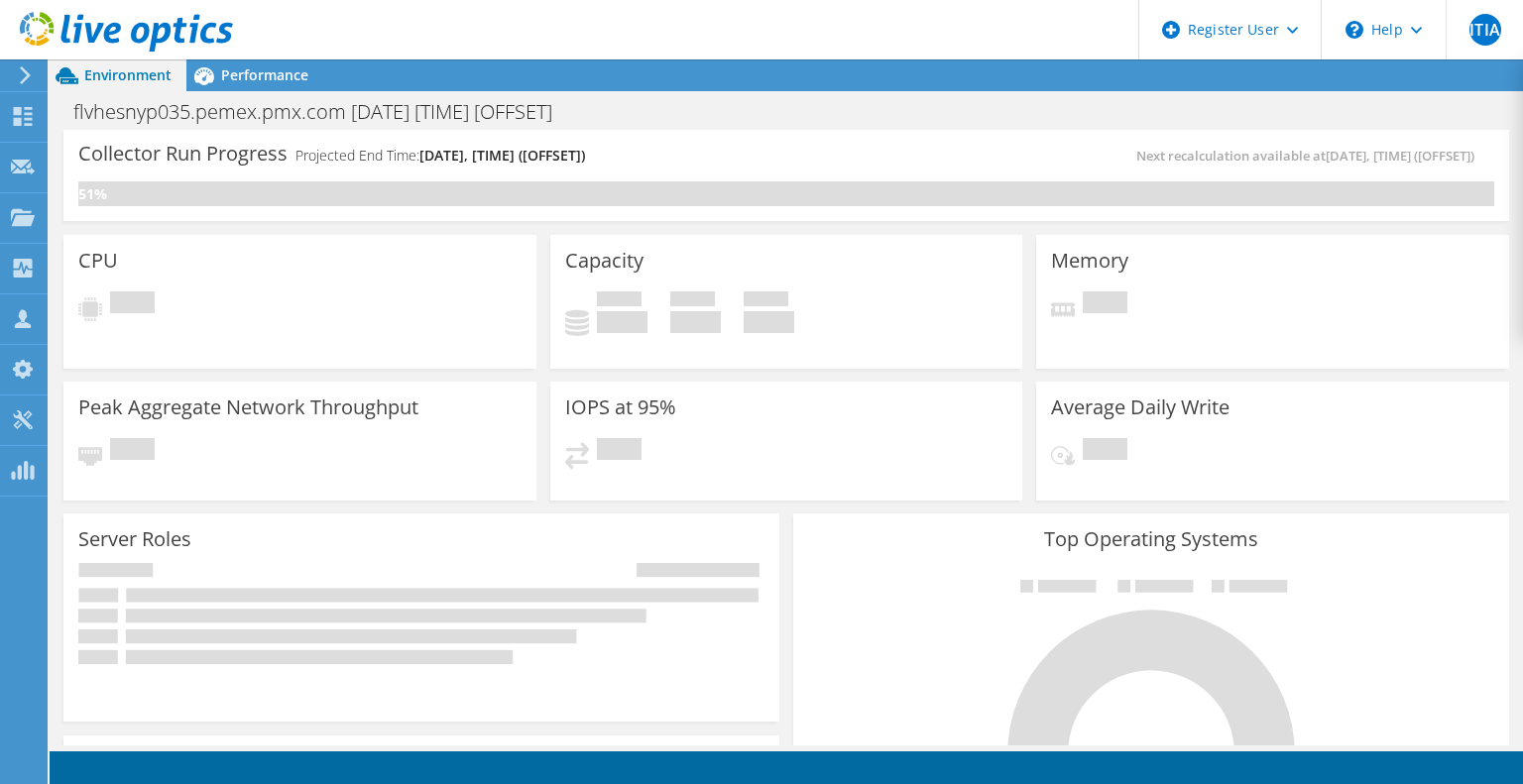 scroll, scrollTop: 0, scrollLeft: 0, axis: both 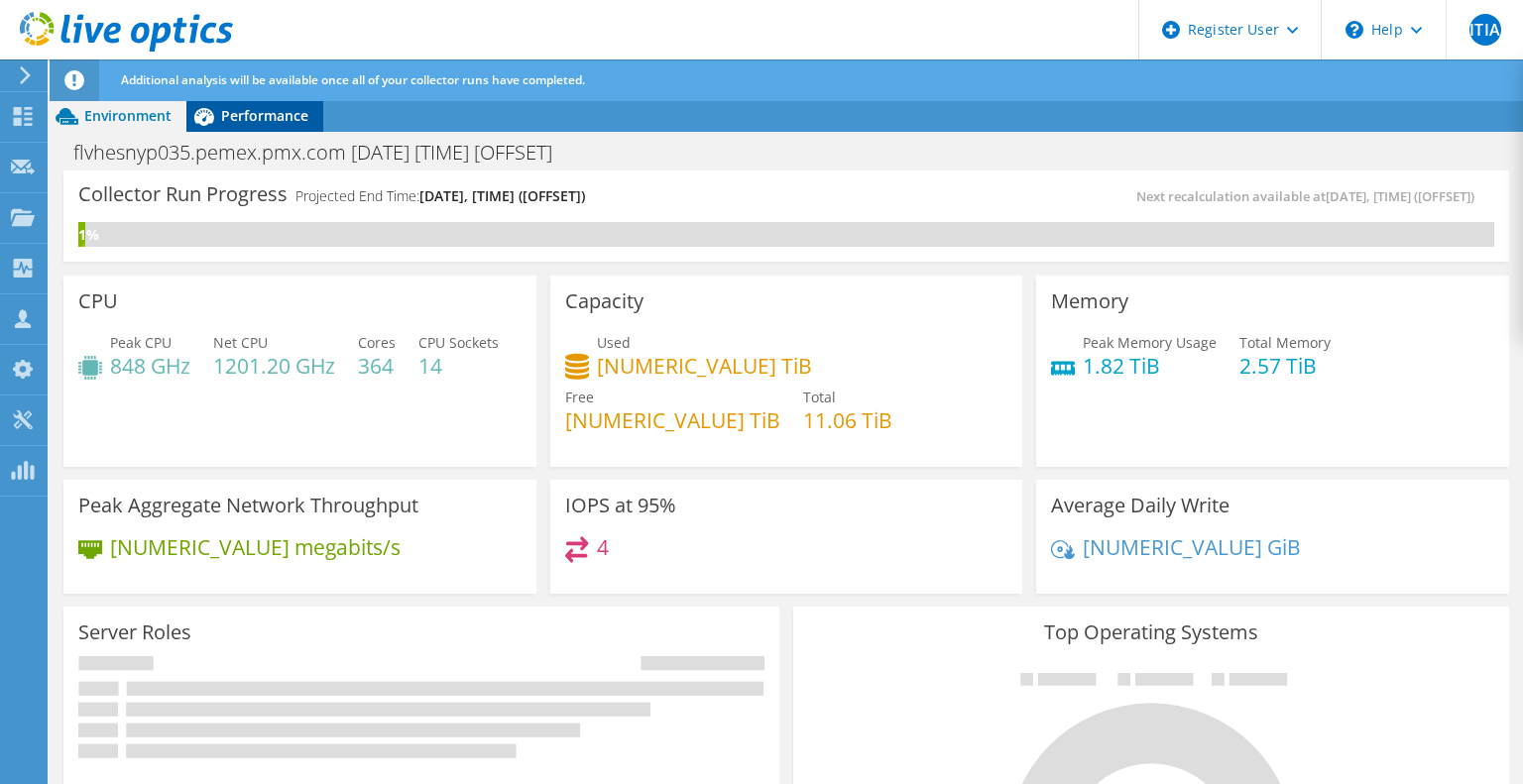 click on "Performance" at bounding box center [255, 116] 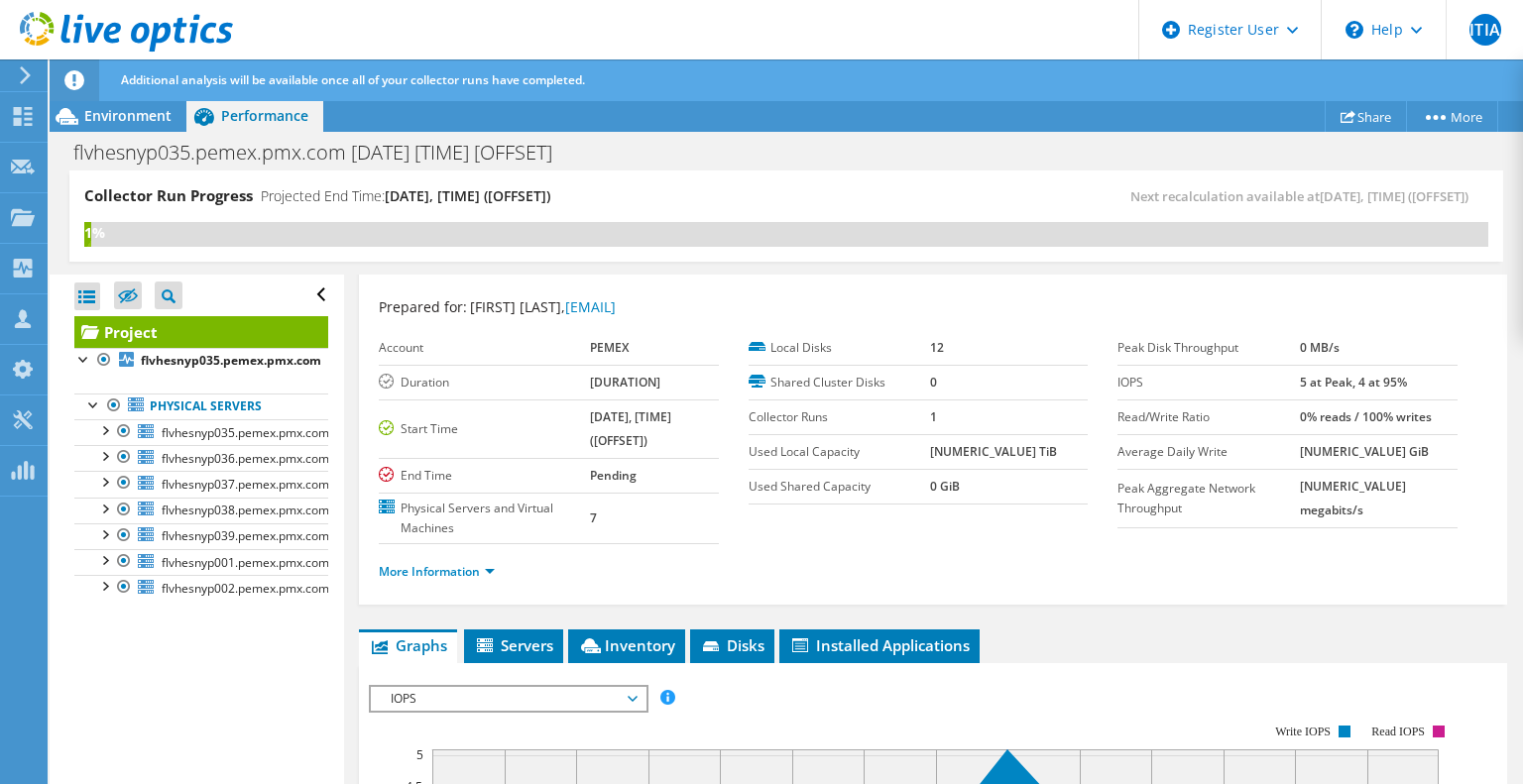 scroll, scrollTop: 0, scrollLeft: 0, axis: both 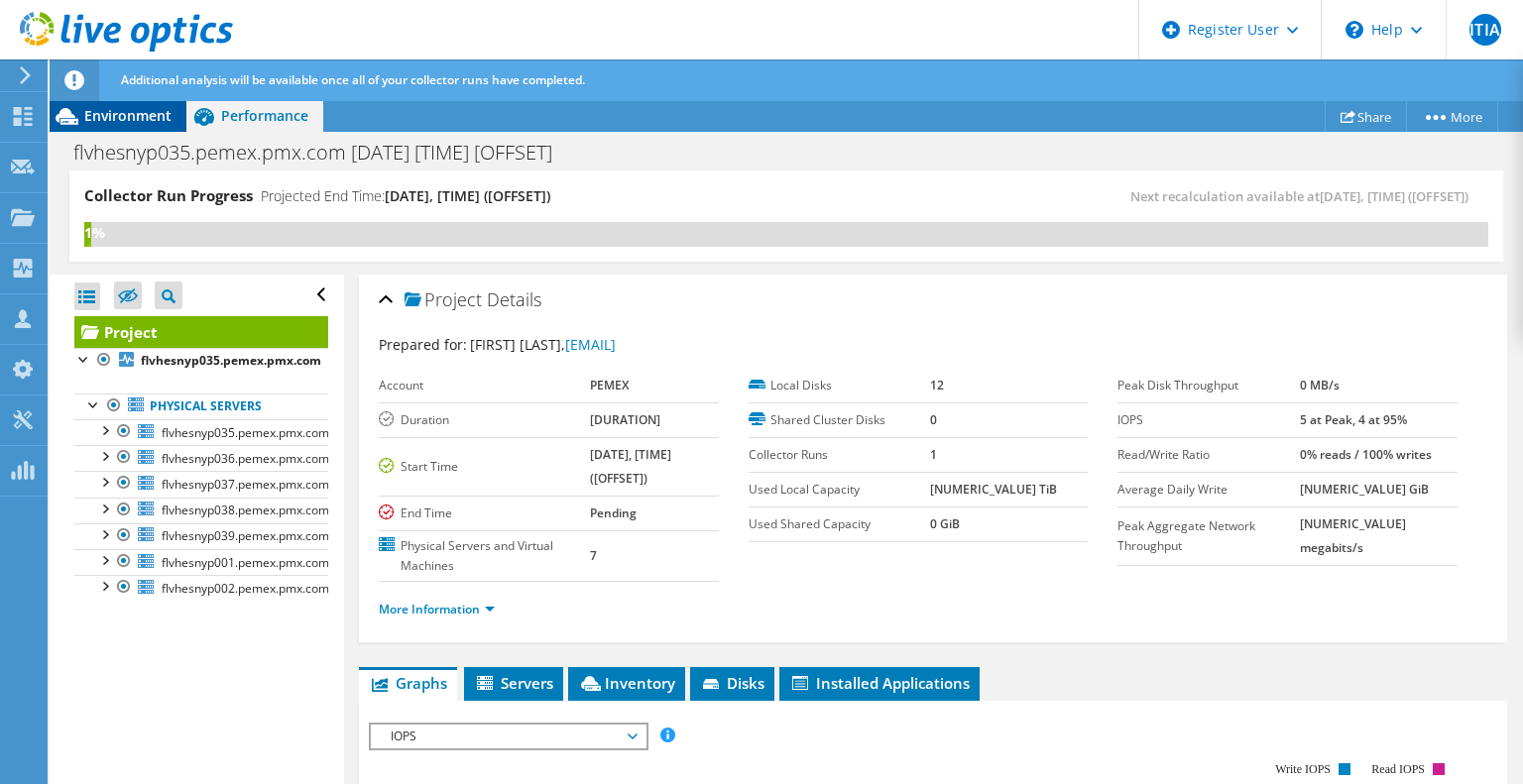 click on "Environment" at bounding box center (128, 115) 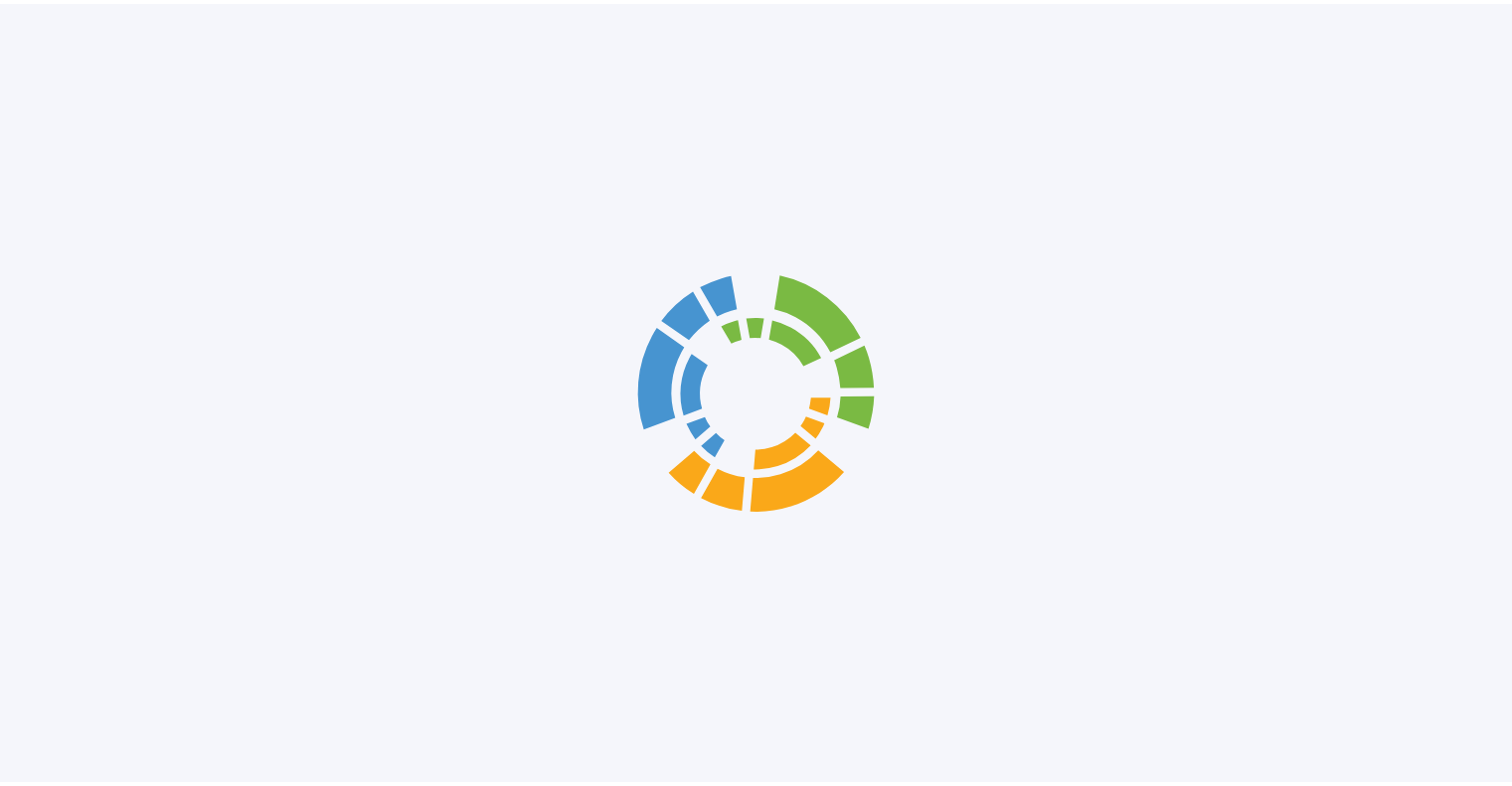 scroll, scrollTop: 0, scrollLeft: 0, axis: both 